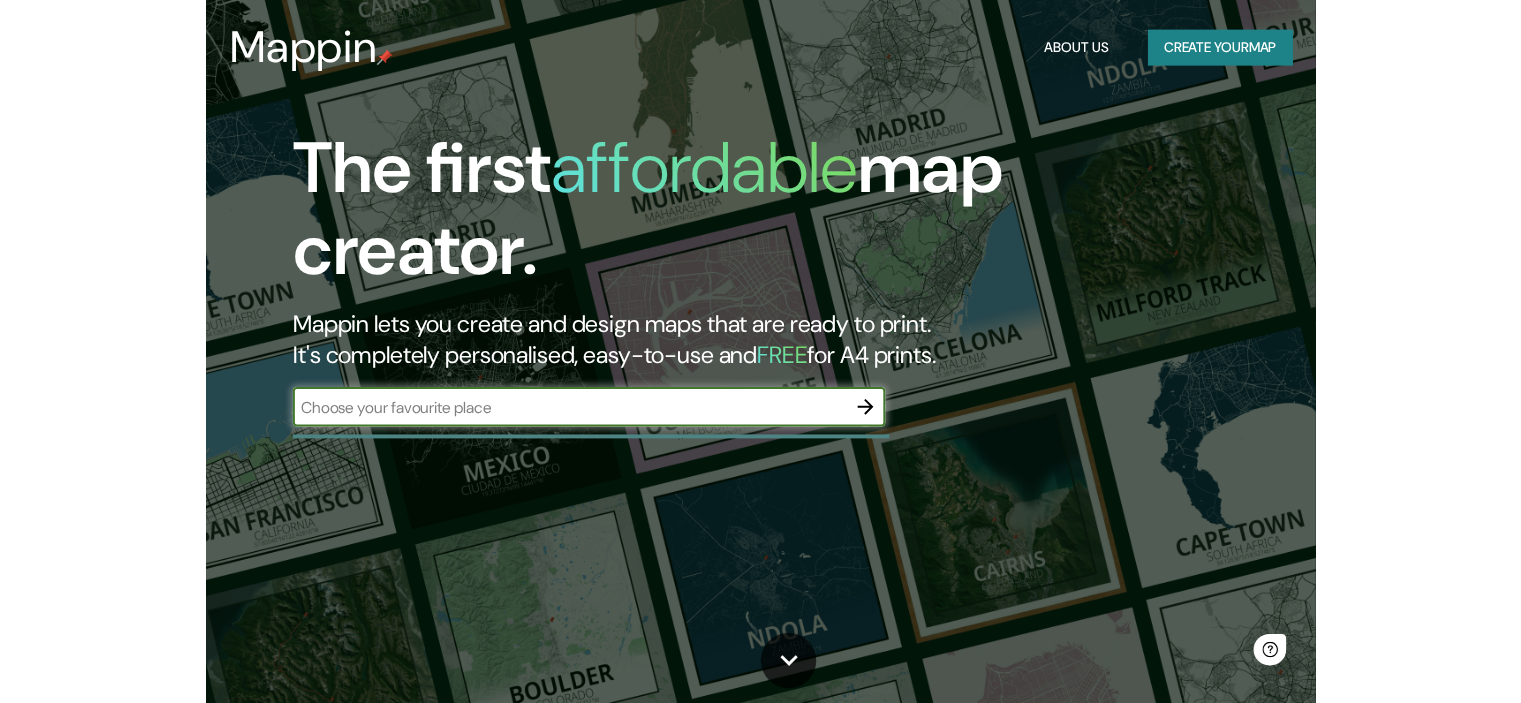 scroll, scrollTop: 0, scrollLeft: 0, axis: both 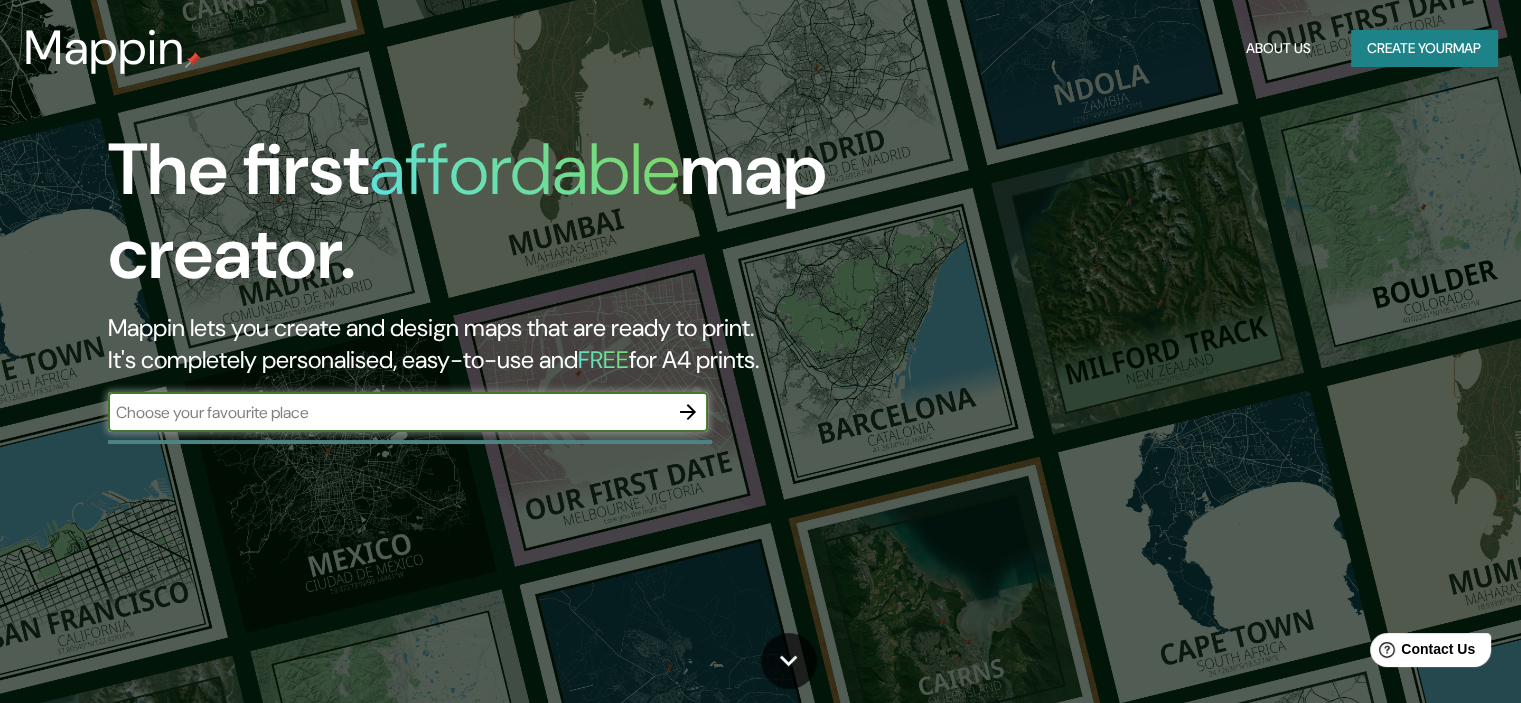 click on "Create your   map" at bounding box center [1424, 48] 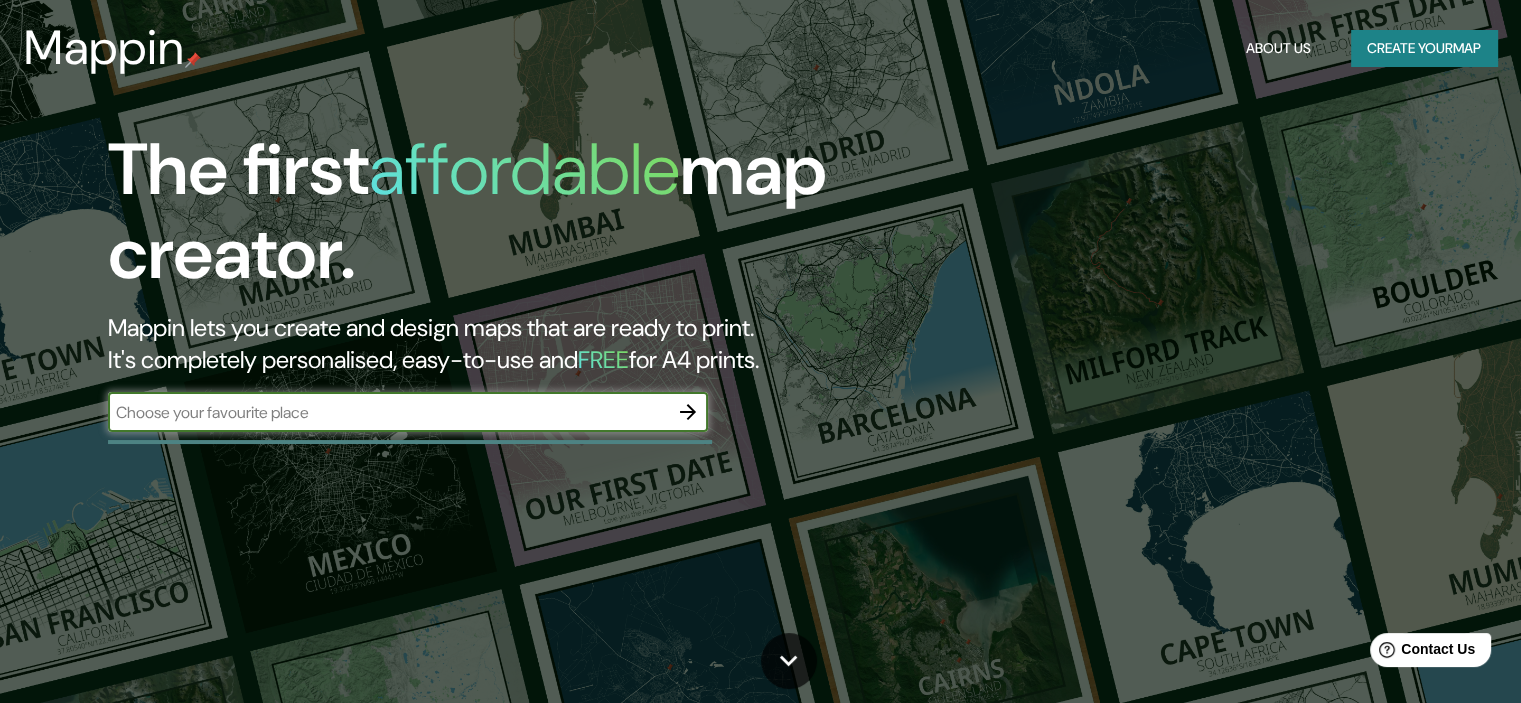 click on "Create your   map" at bounding box center [1424, 48] 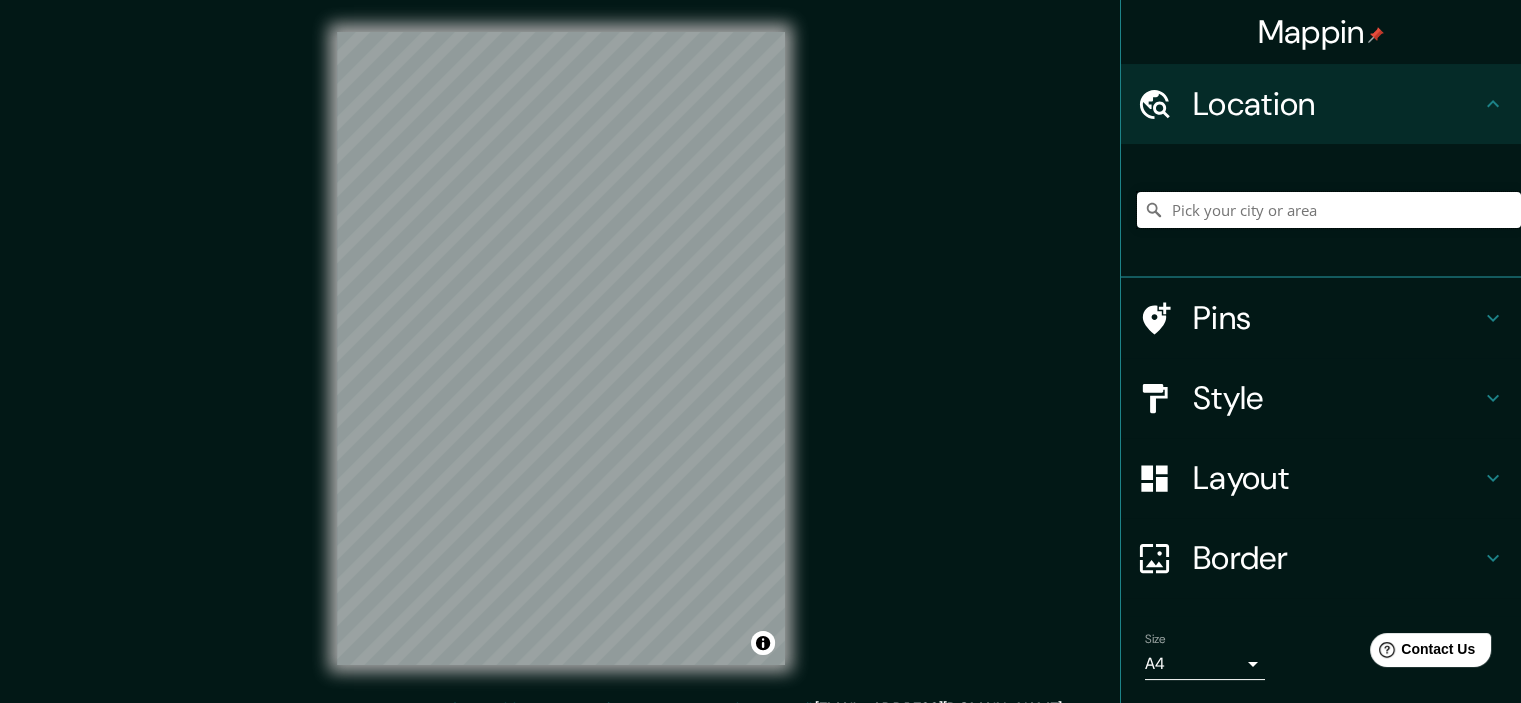 click at bounding box center (1329, 210) 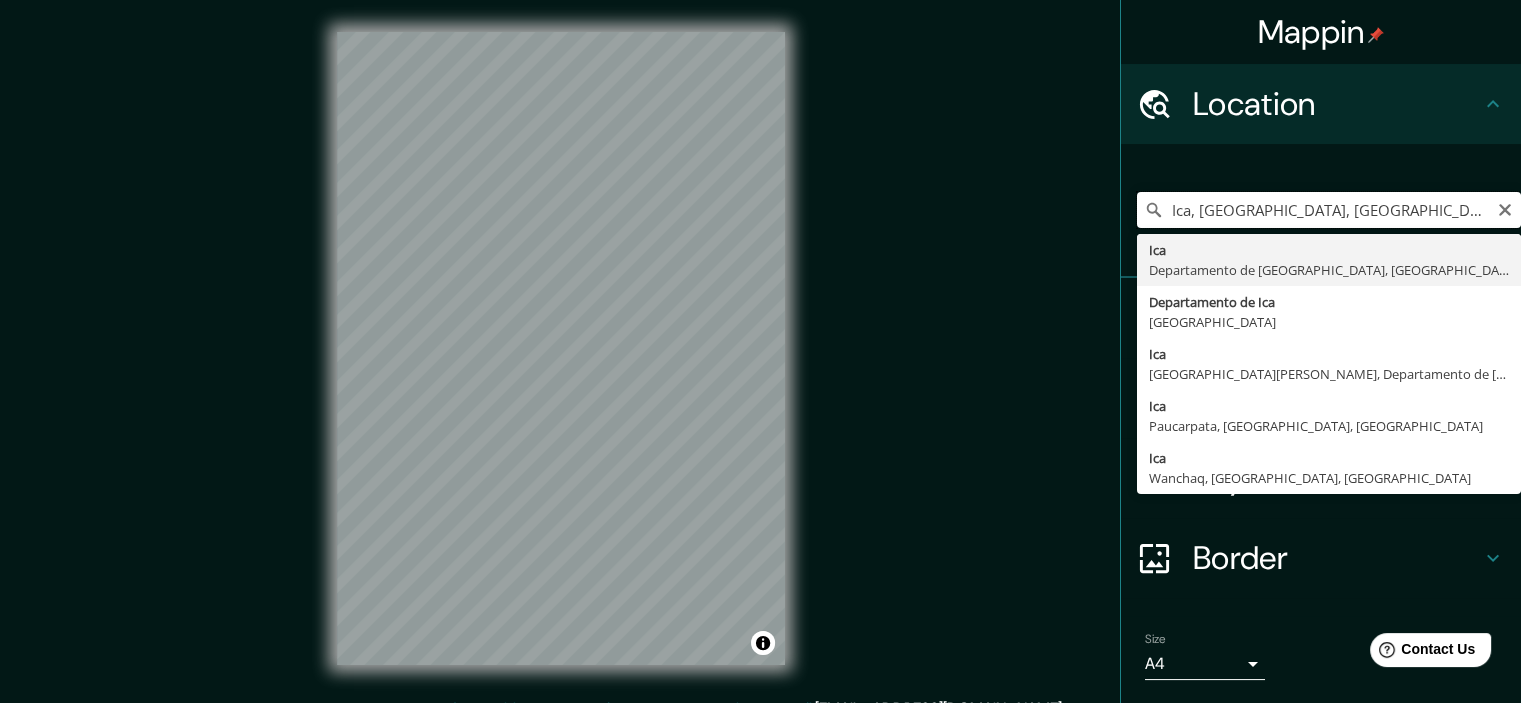 type on "Ica, [GEOGRAPHIC_DATA], [GEOGRAPHIC_DATA]" 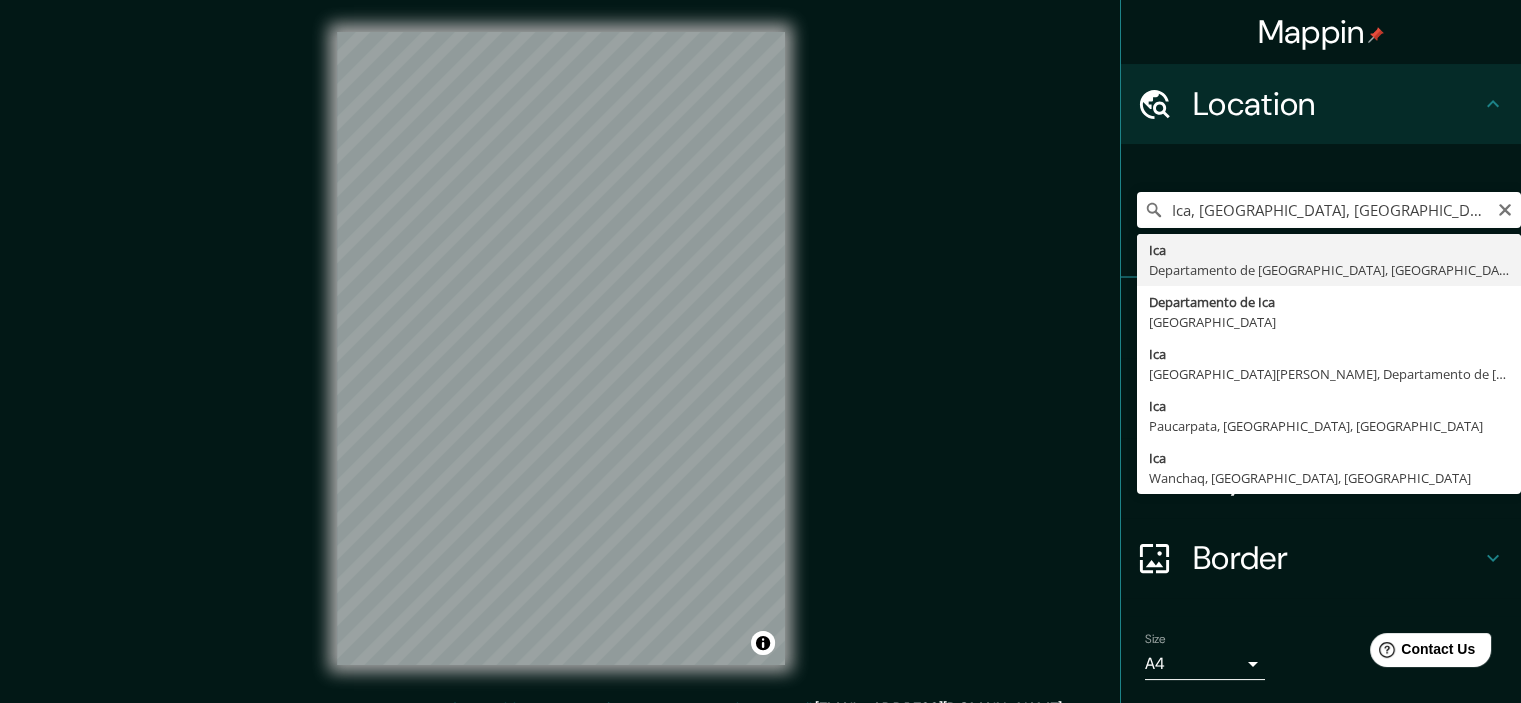 click on "Ica, Departamento de Ica, Perú Ica  Departamento de Ica, Perú Departamento de Ica  Perú Ica  Puerto Maldonado, Departamento de Madre de Dios, Perú Ica  Paucarpata, Departamento de Arequipa, Perú Ica  Wanchaq, Departamento de Cusco, Perú" at bounding box center [1329, 210] 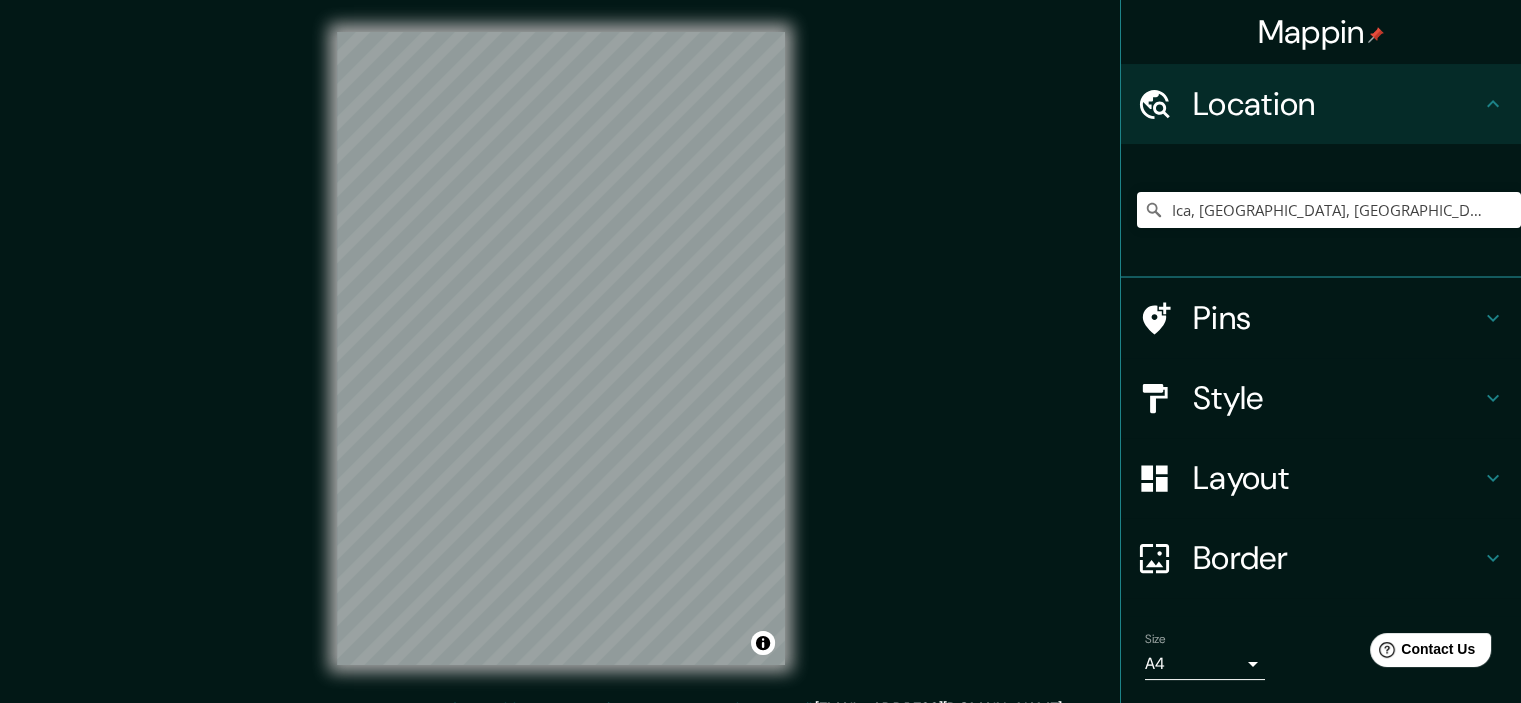 click on "Style" at bounding box center (1321, 398) 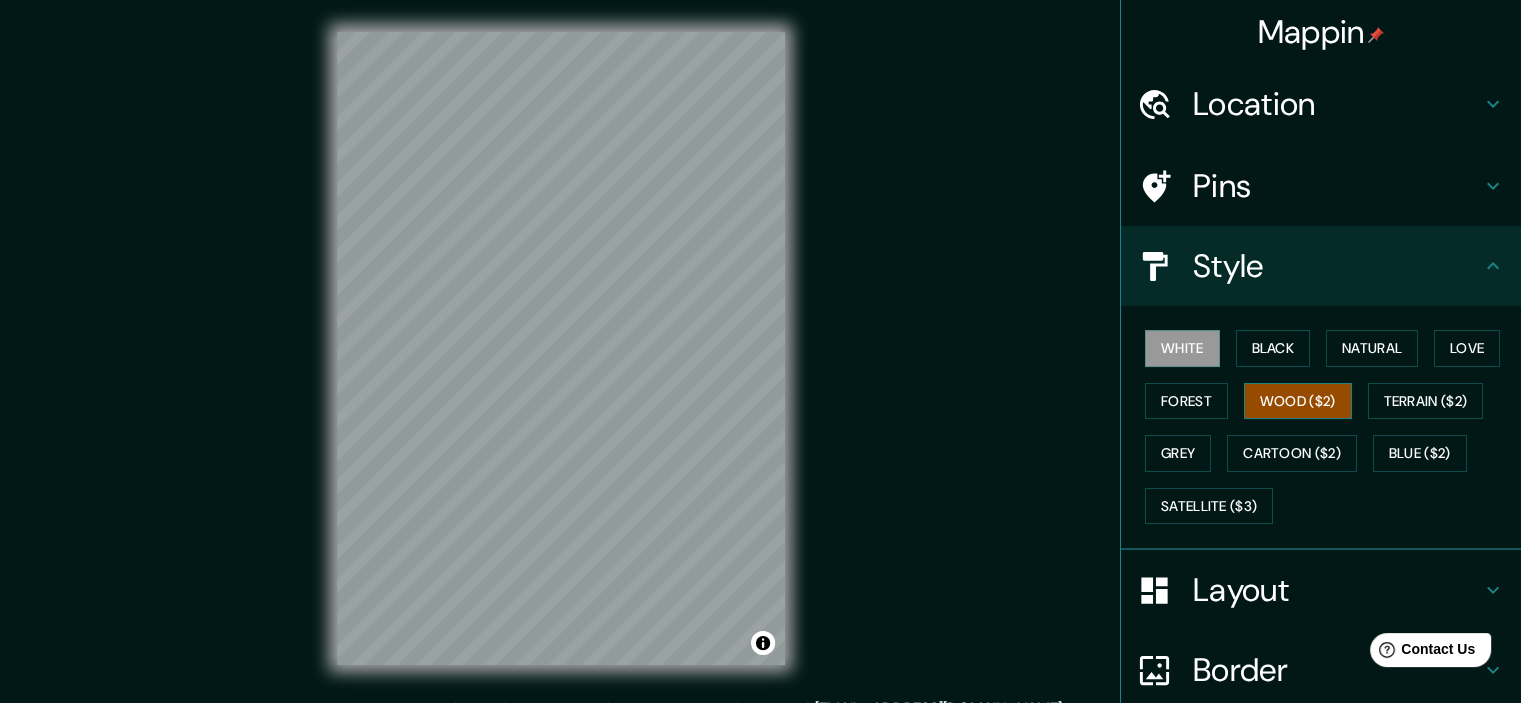 click on "Wood ($2)" at bounding box center [1298, 401] 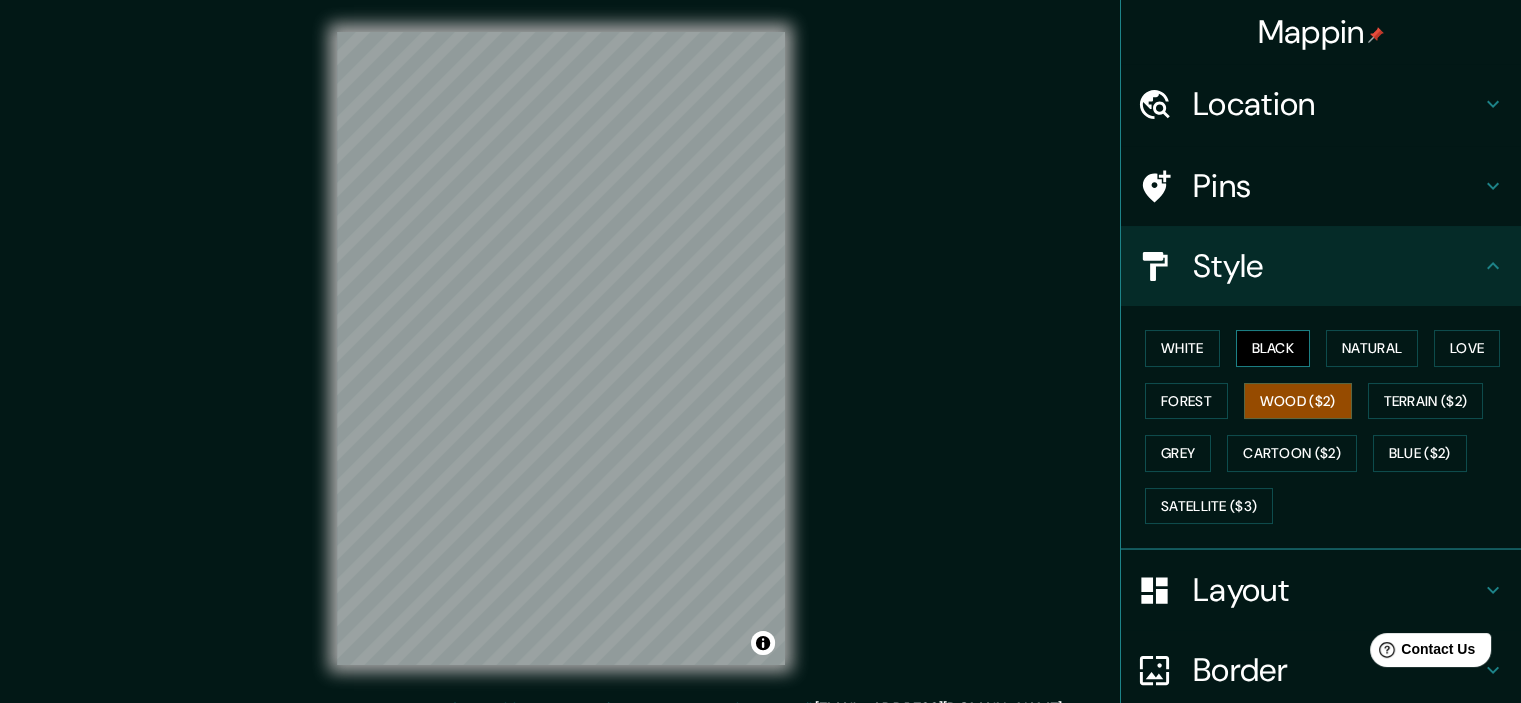 click on "Black" at bounding box center [1273, 348] 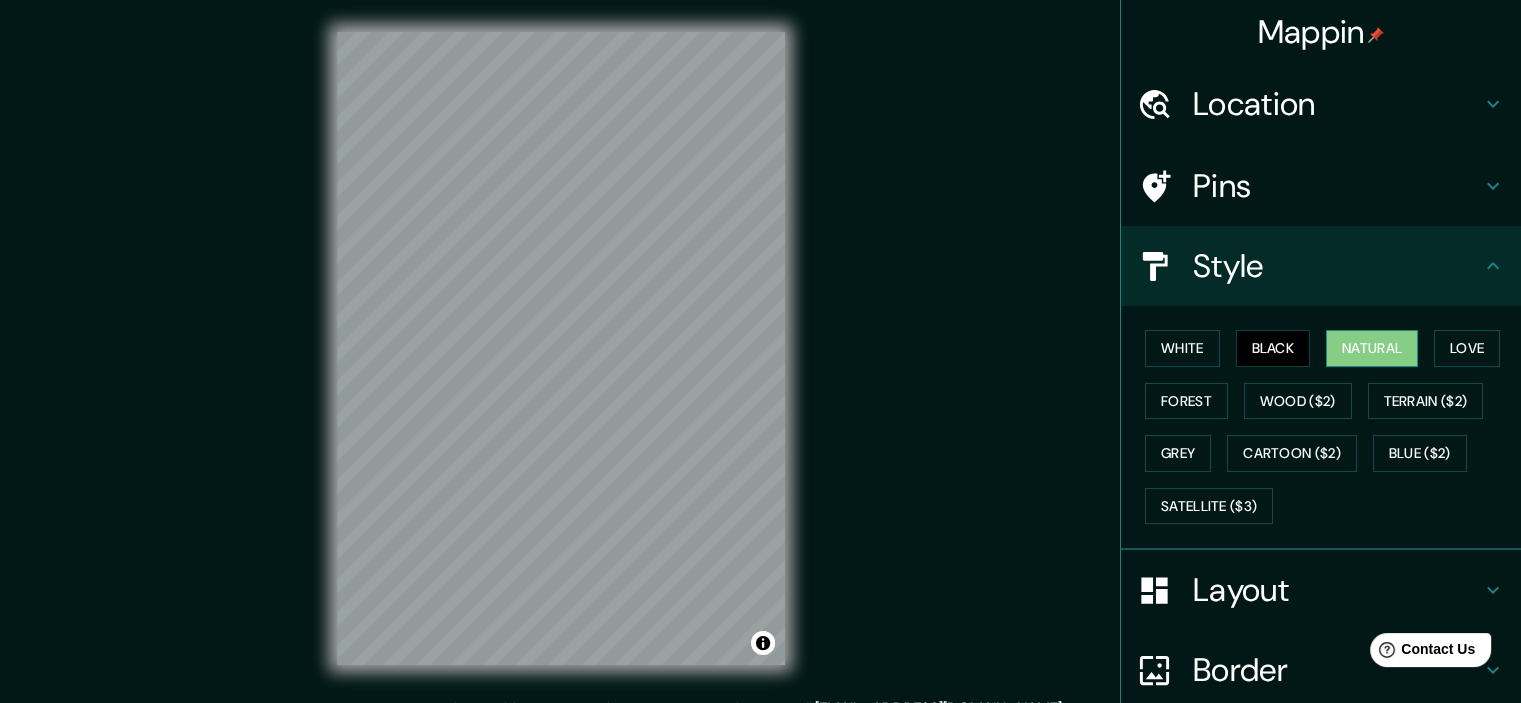 click on "Natural" at bounding box center (1372, 348) 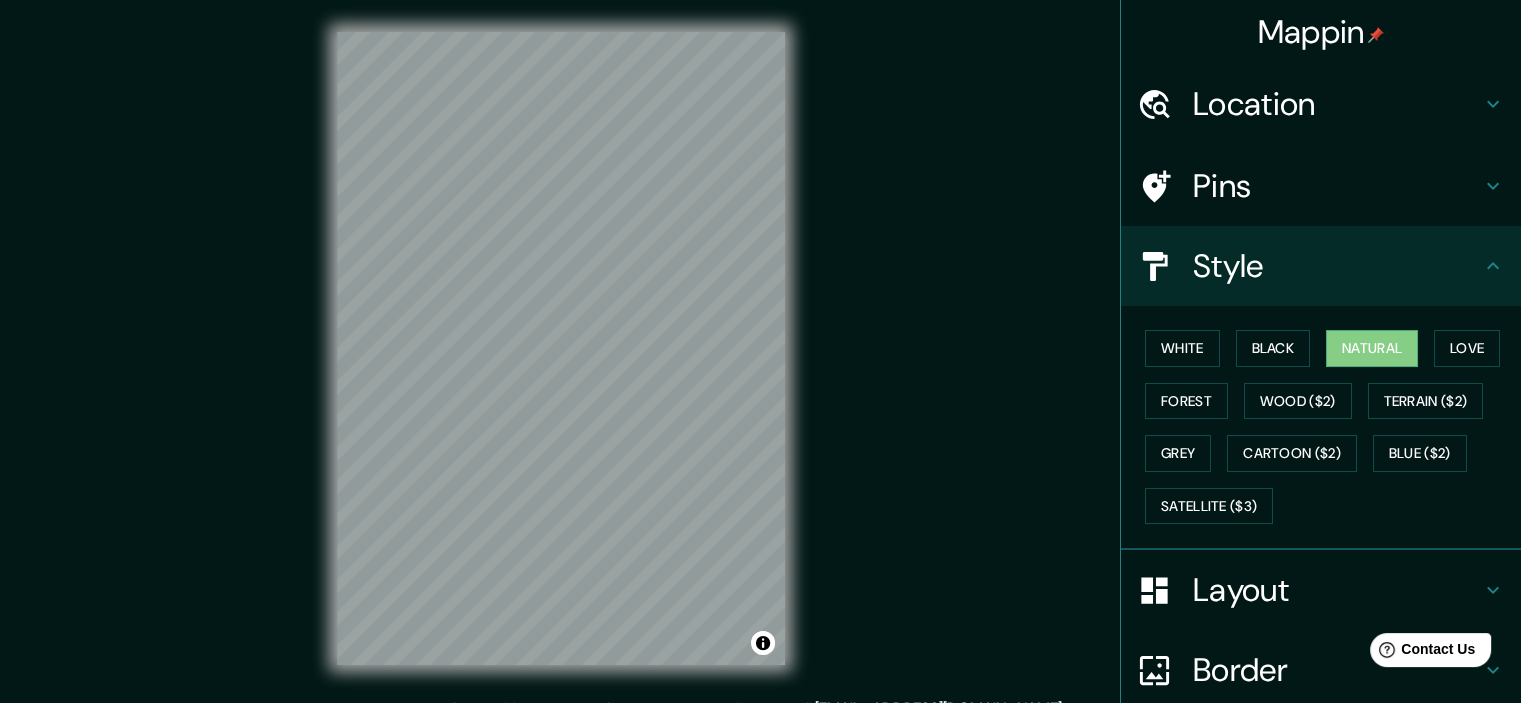 click on "Layout" at bounding box center (1337, 590) 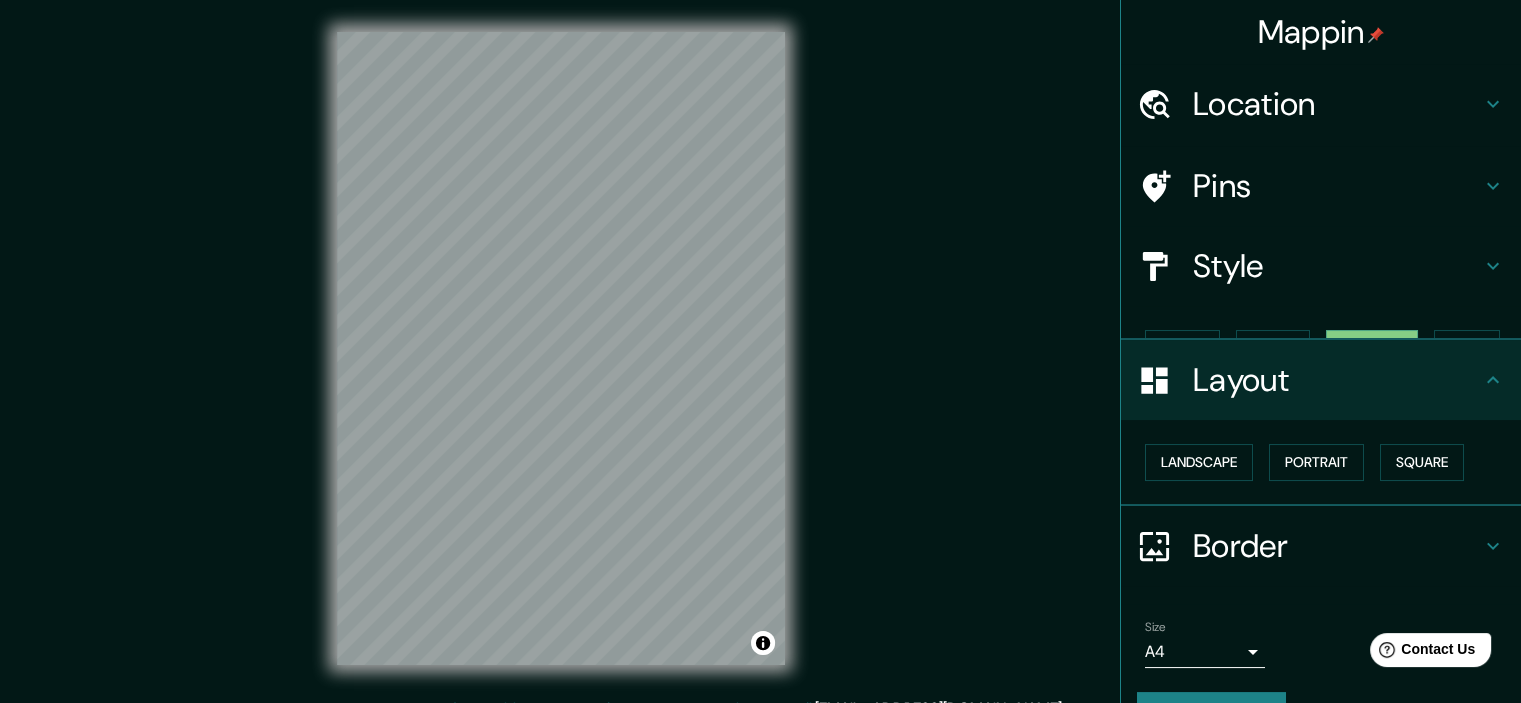 scroll, scrollTop: 14, scrollLeft: 0, axis: vertical 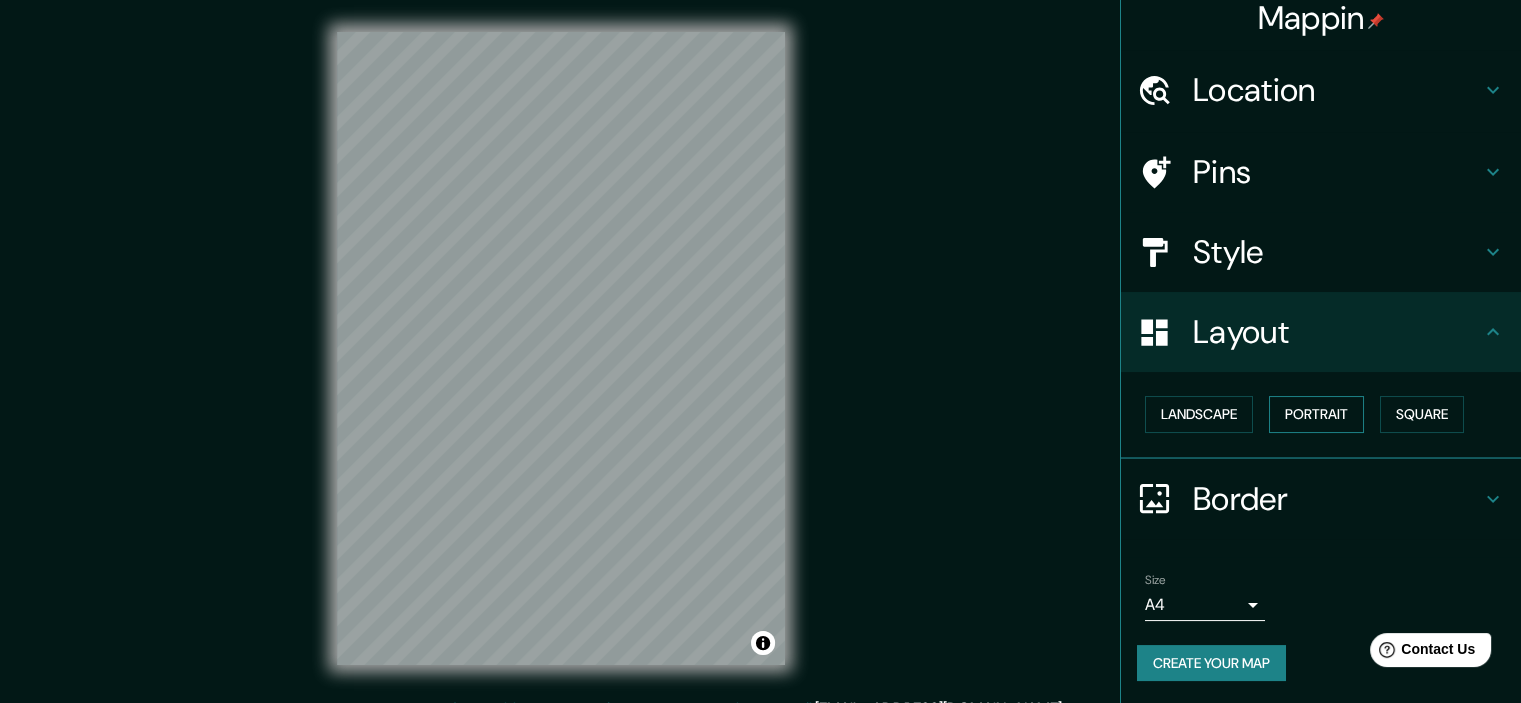 click on "Portrait" at bounding box center [1316, 414] 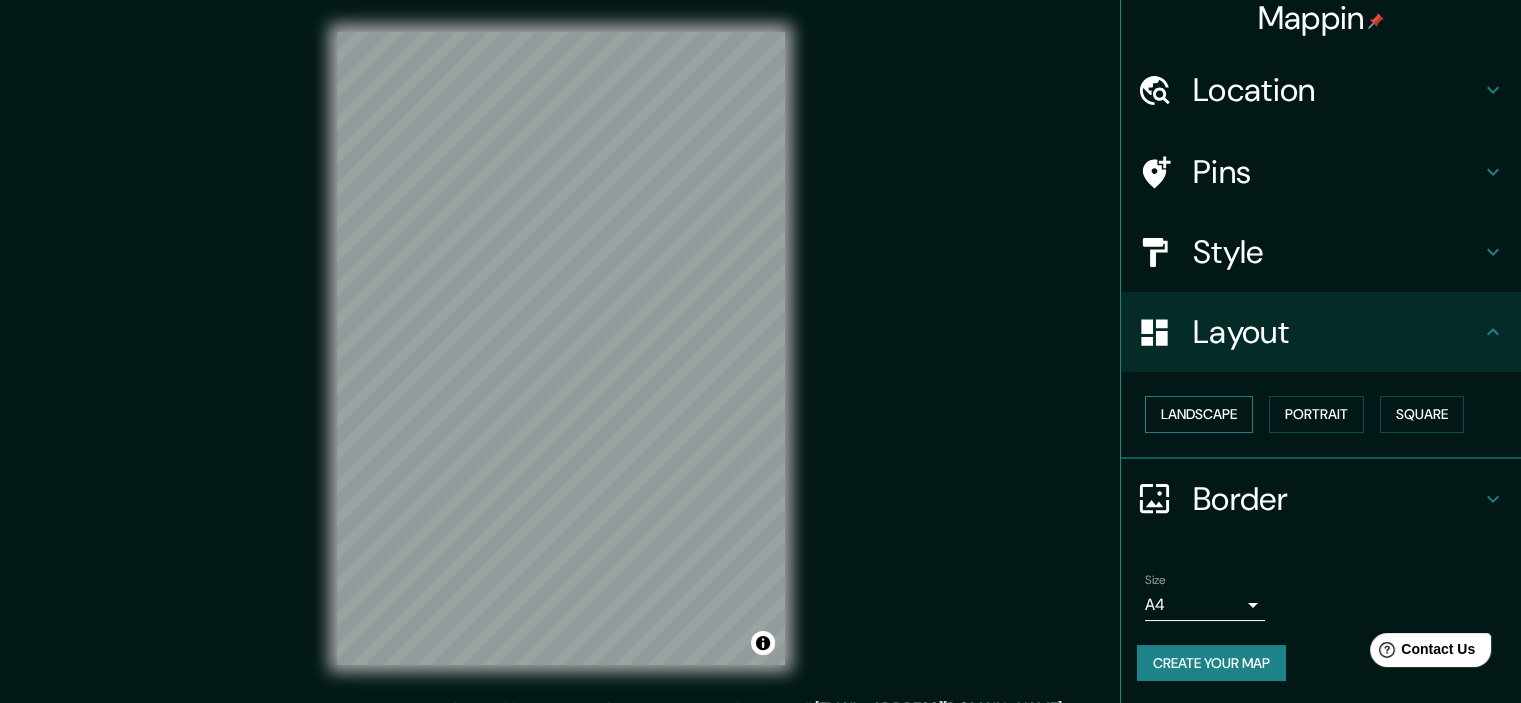 click on "Landscape" at bounding box center (1199, 414) 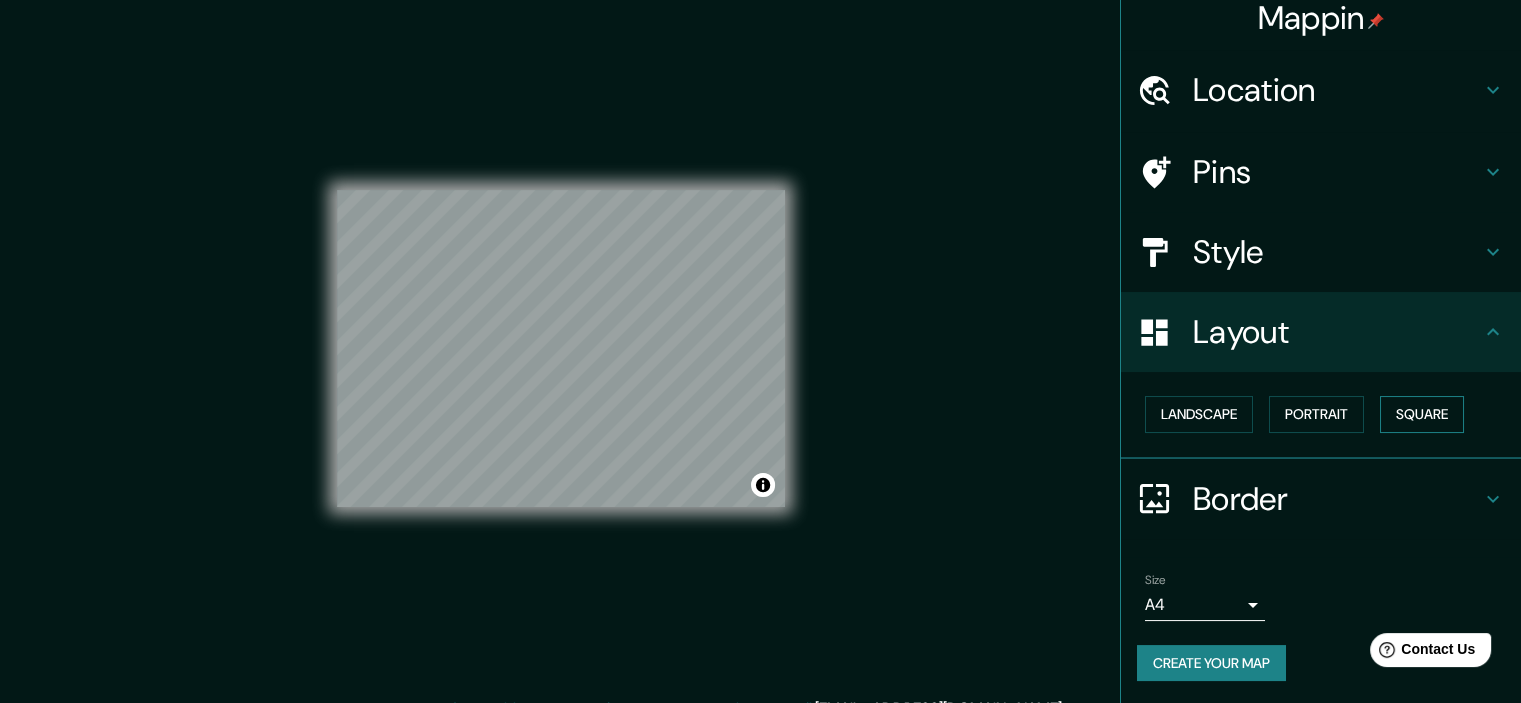click on "Square" at bounding box center [1422, 414] 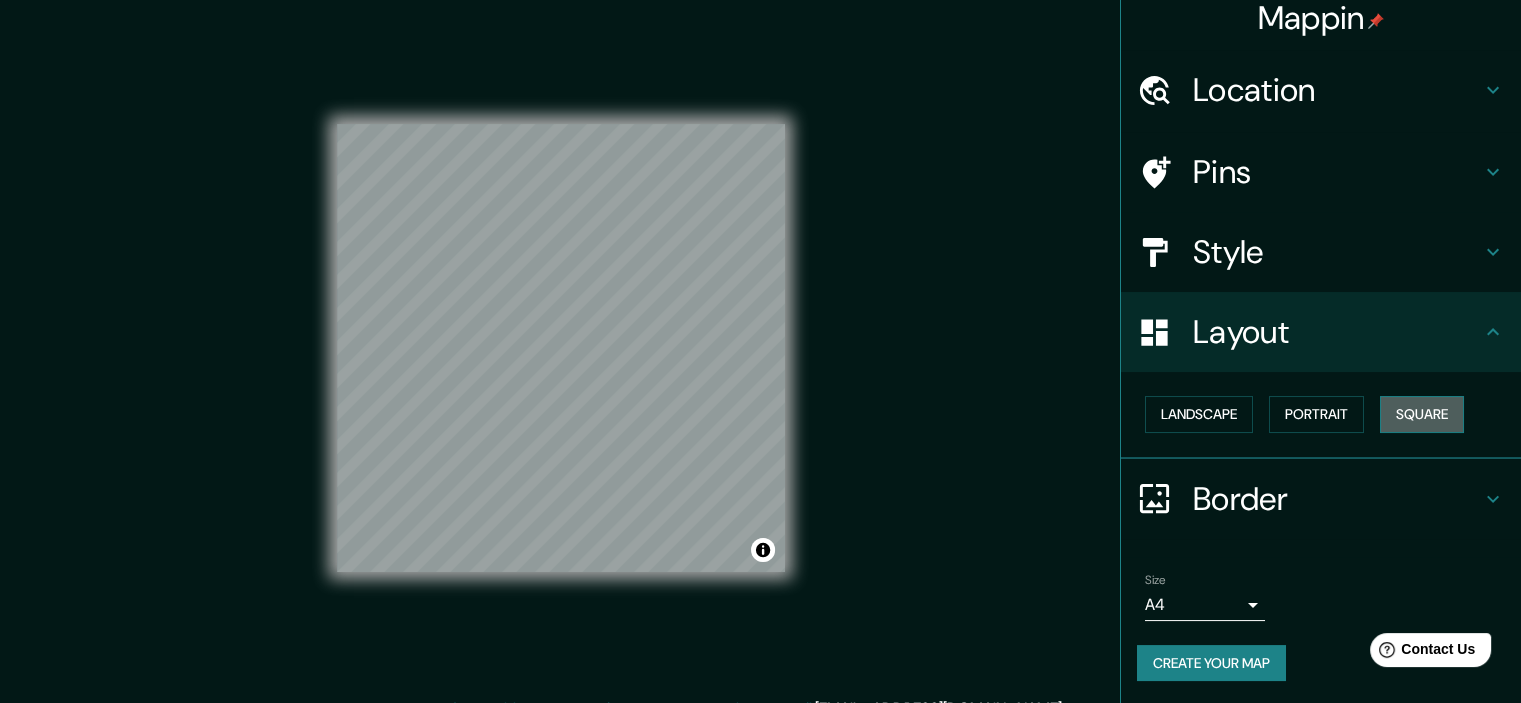 click on "Square" at bounding box center (1422, 414) 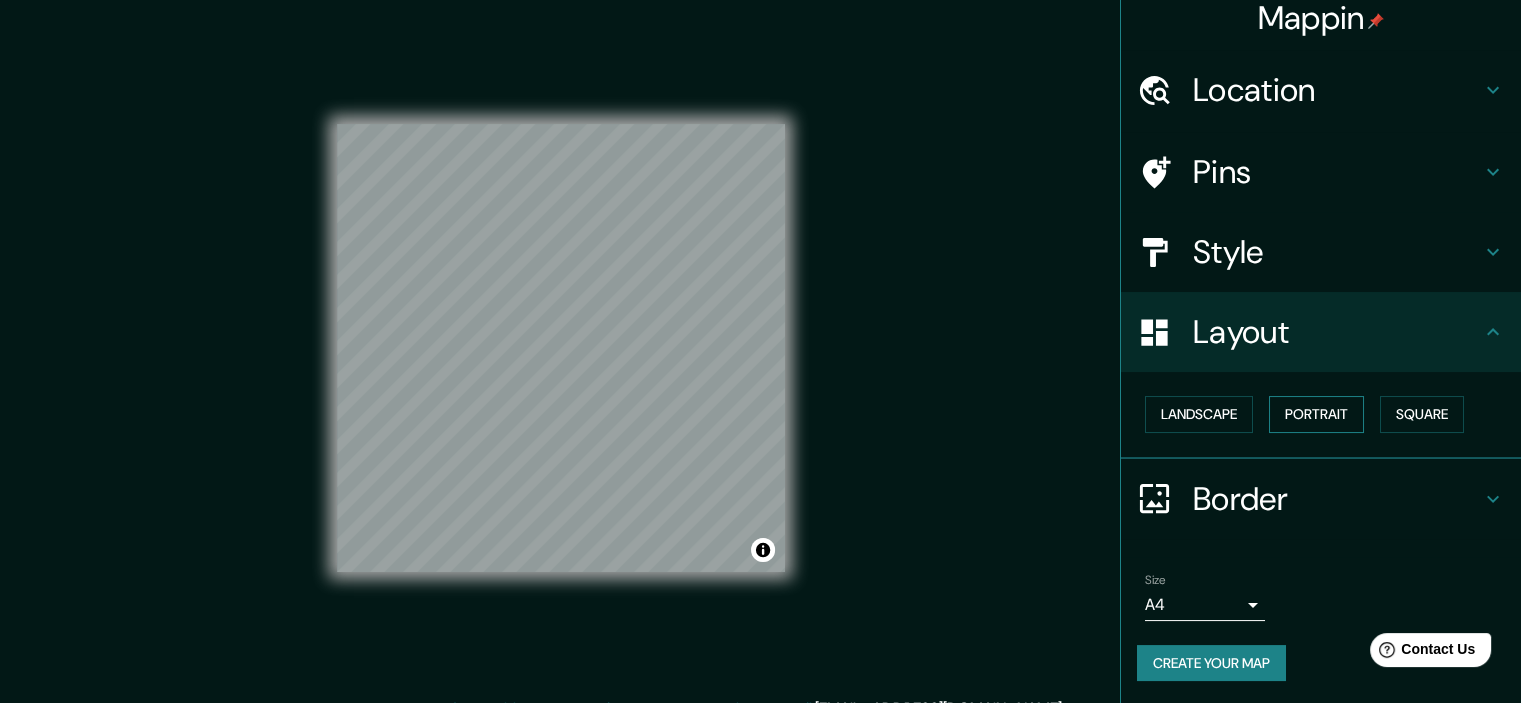 click on "Portrait" at bounding box center (1316, 414) 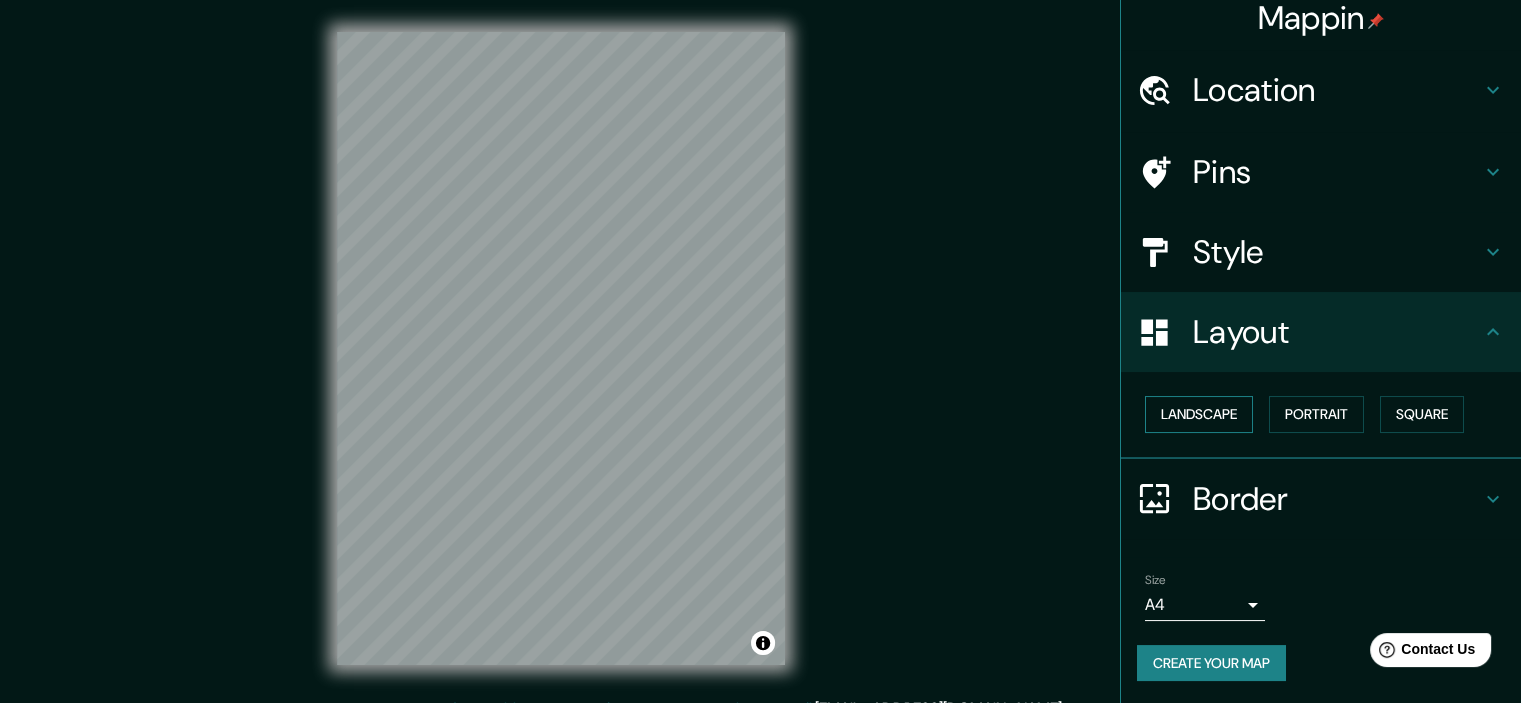 click on "Landscape" at bounding box center (1199, 414) 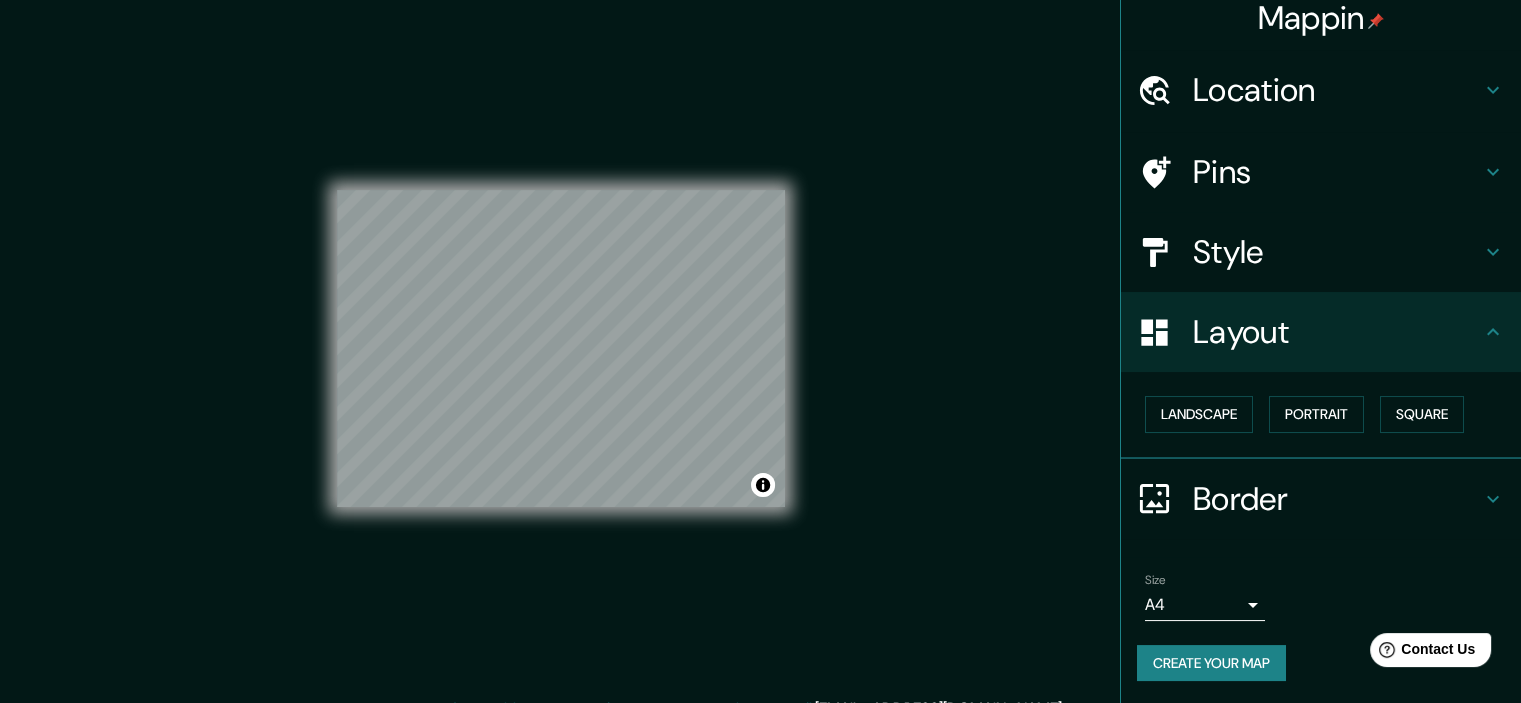 click on "Style" at bounding box center (1337, 252) 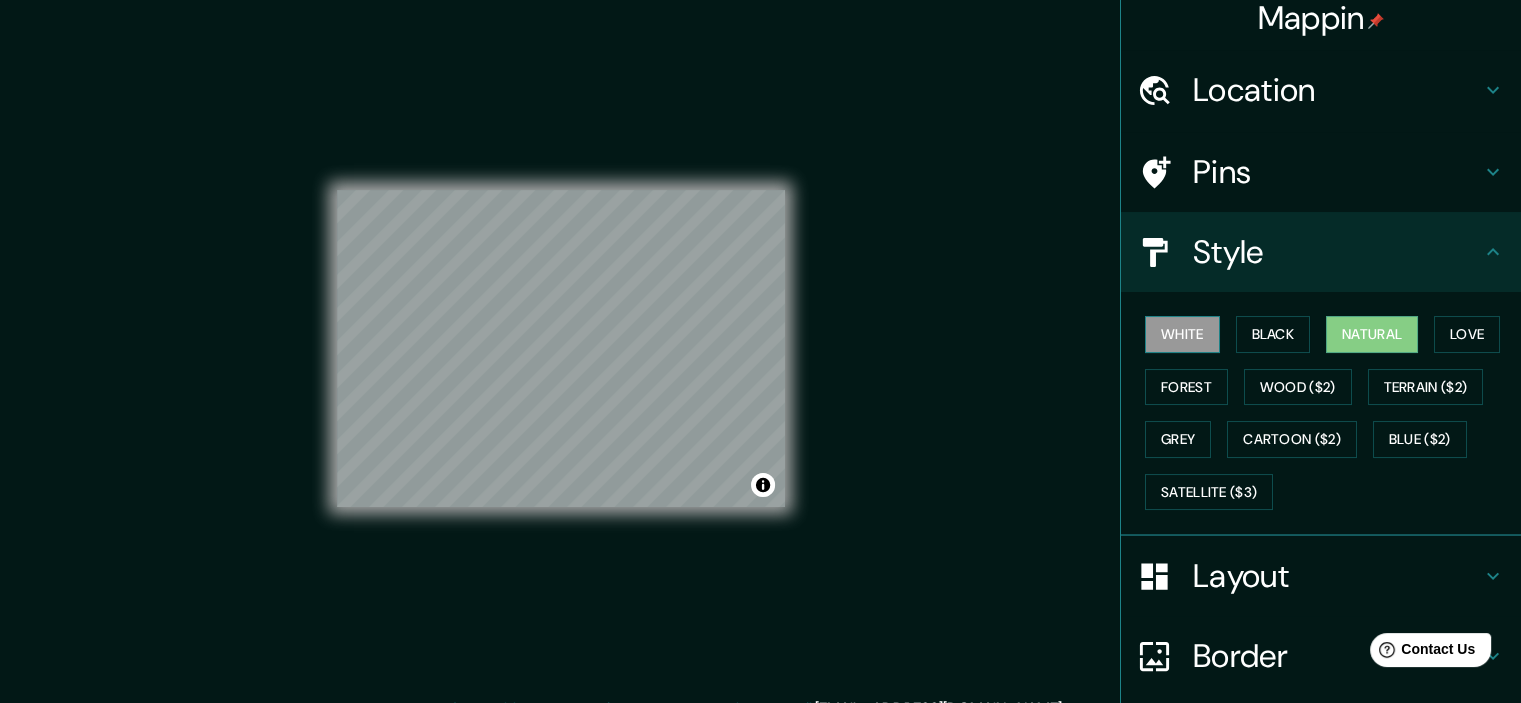 click on "White" at bounding box center (1182, 334) 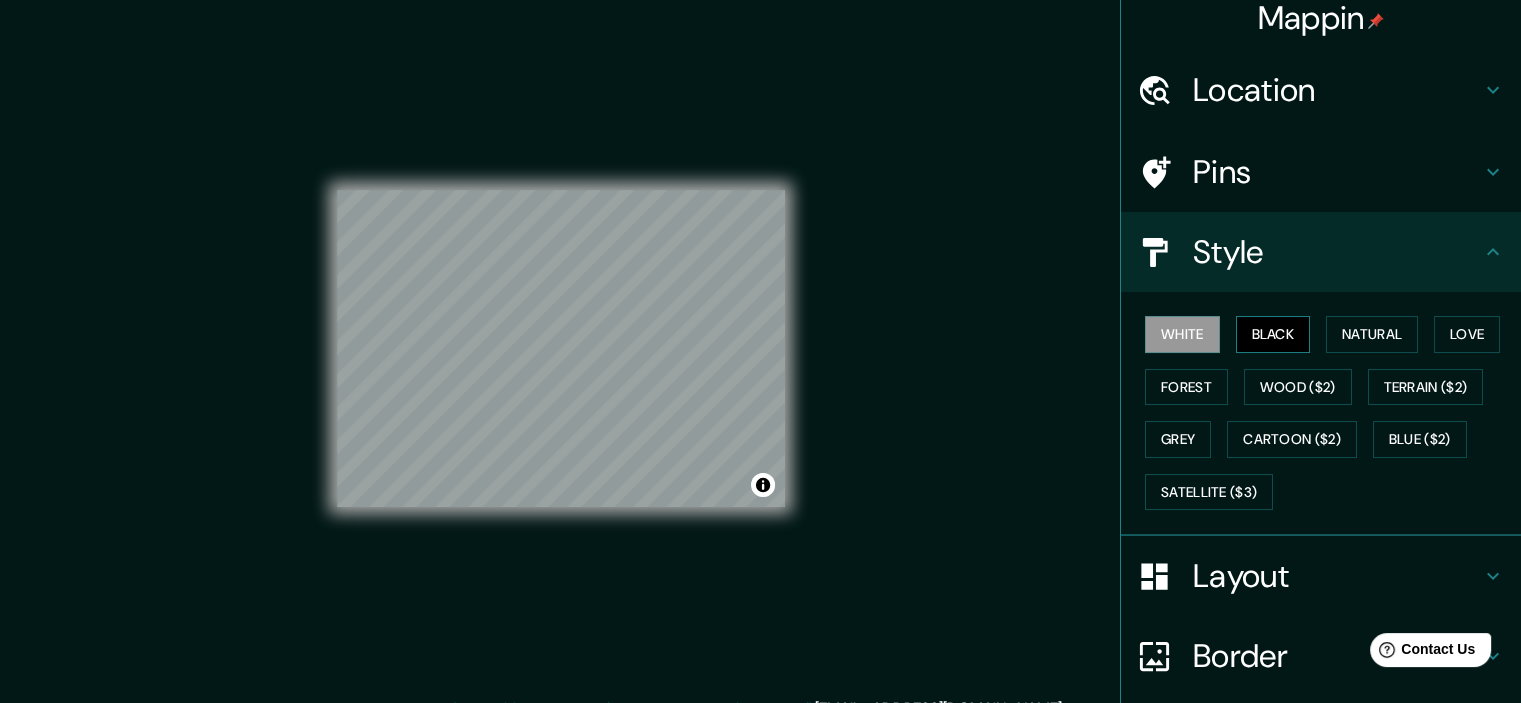 click on "Black" at bounding box center [1273, 334] 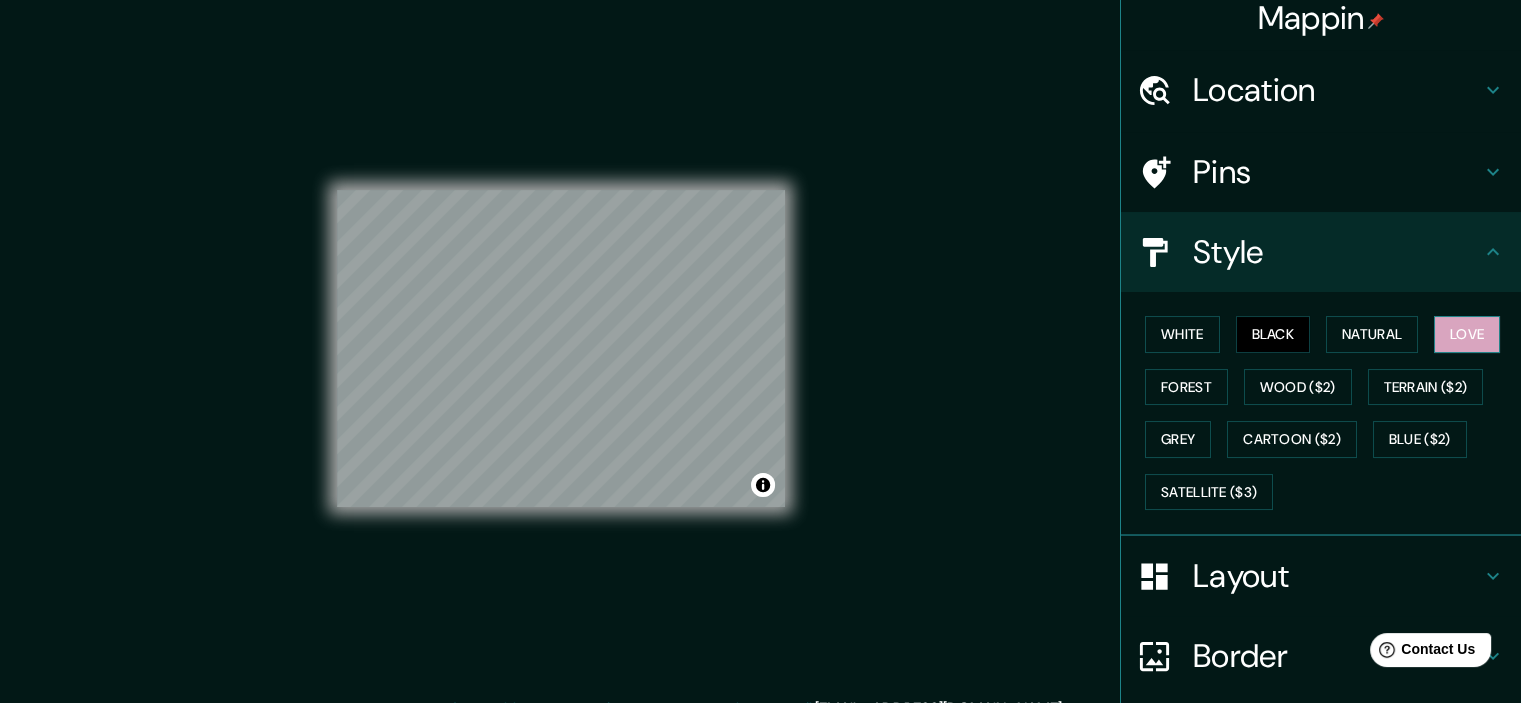 click on "Love" at bounding box center (1467, 334) 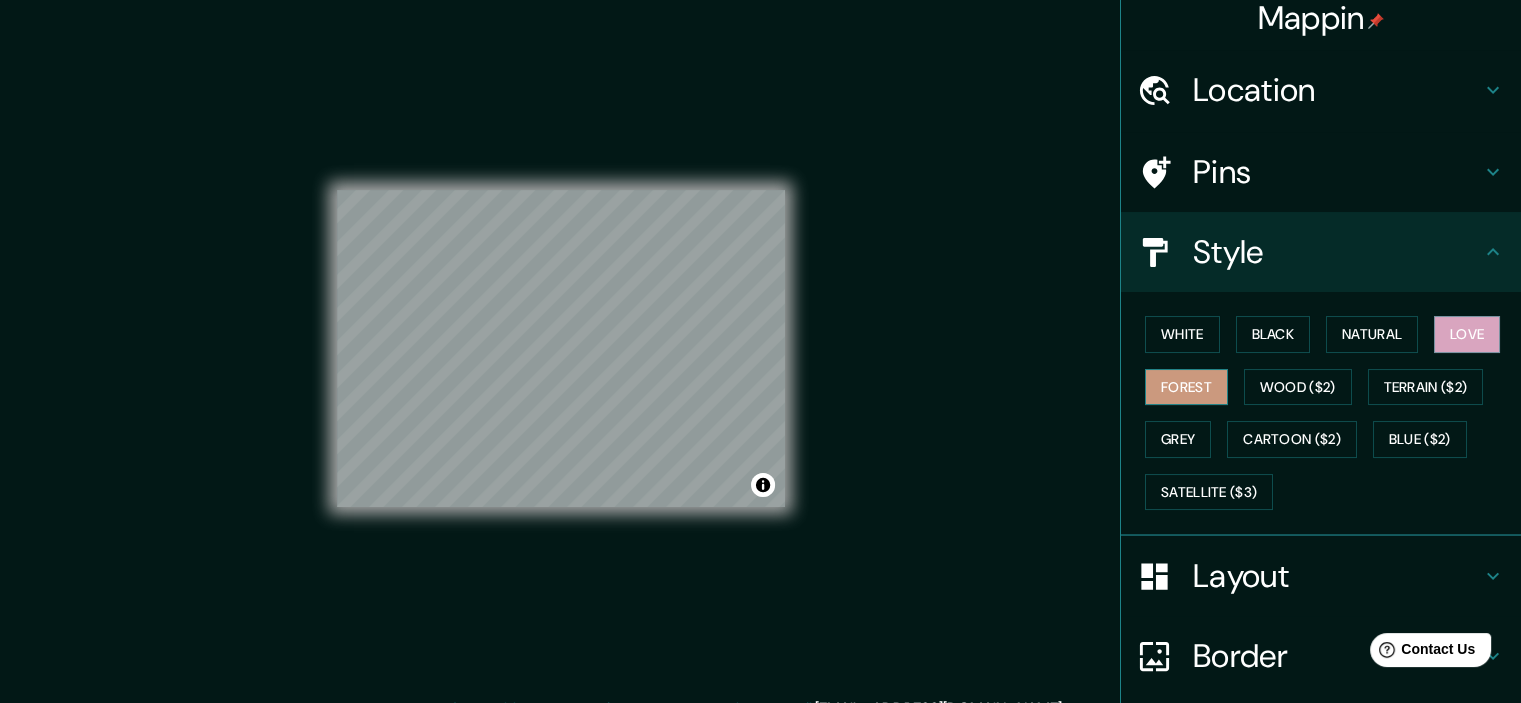 click on "Forest" at bounding box center (1186, 387) 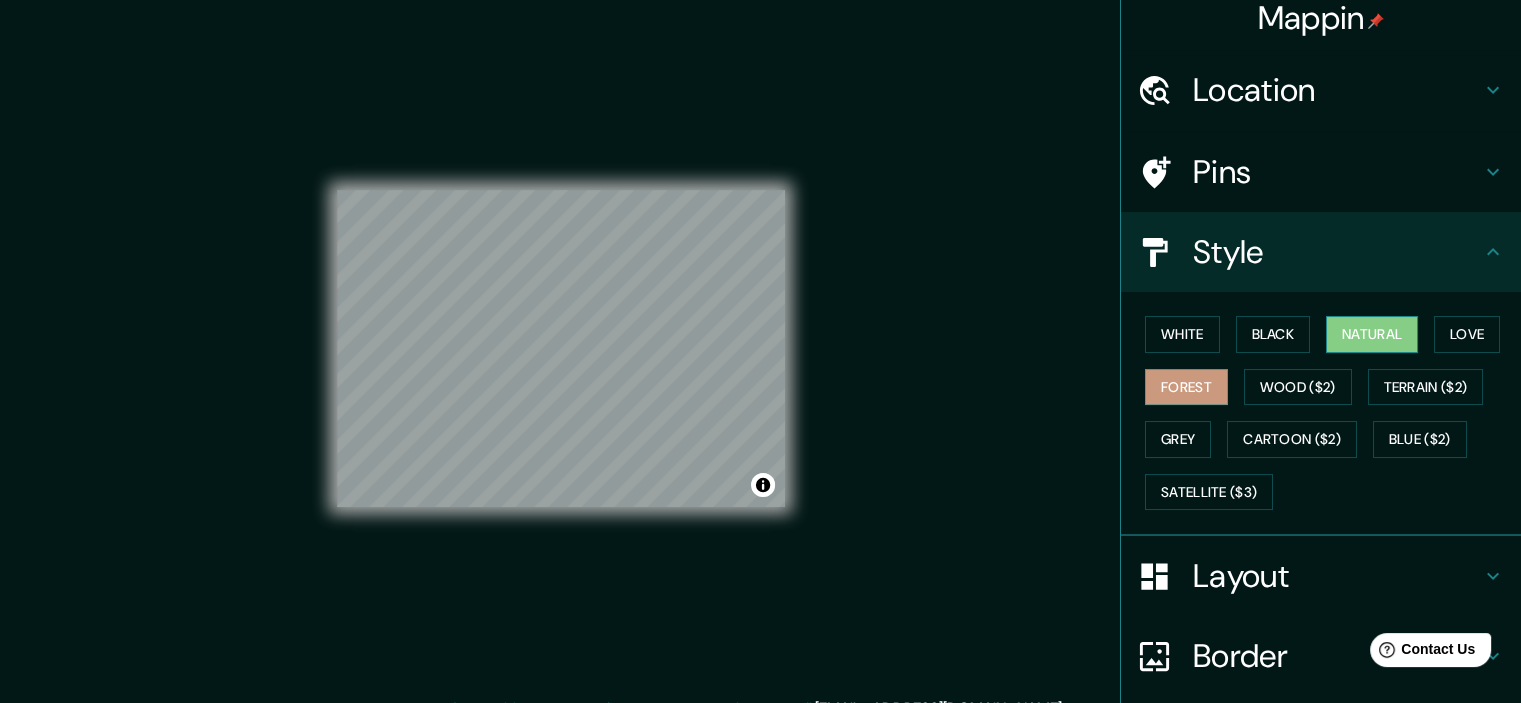 click on "Natural" at bounding box center (1372, 334) 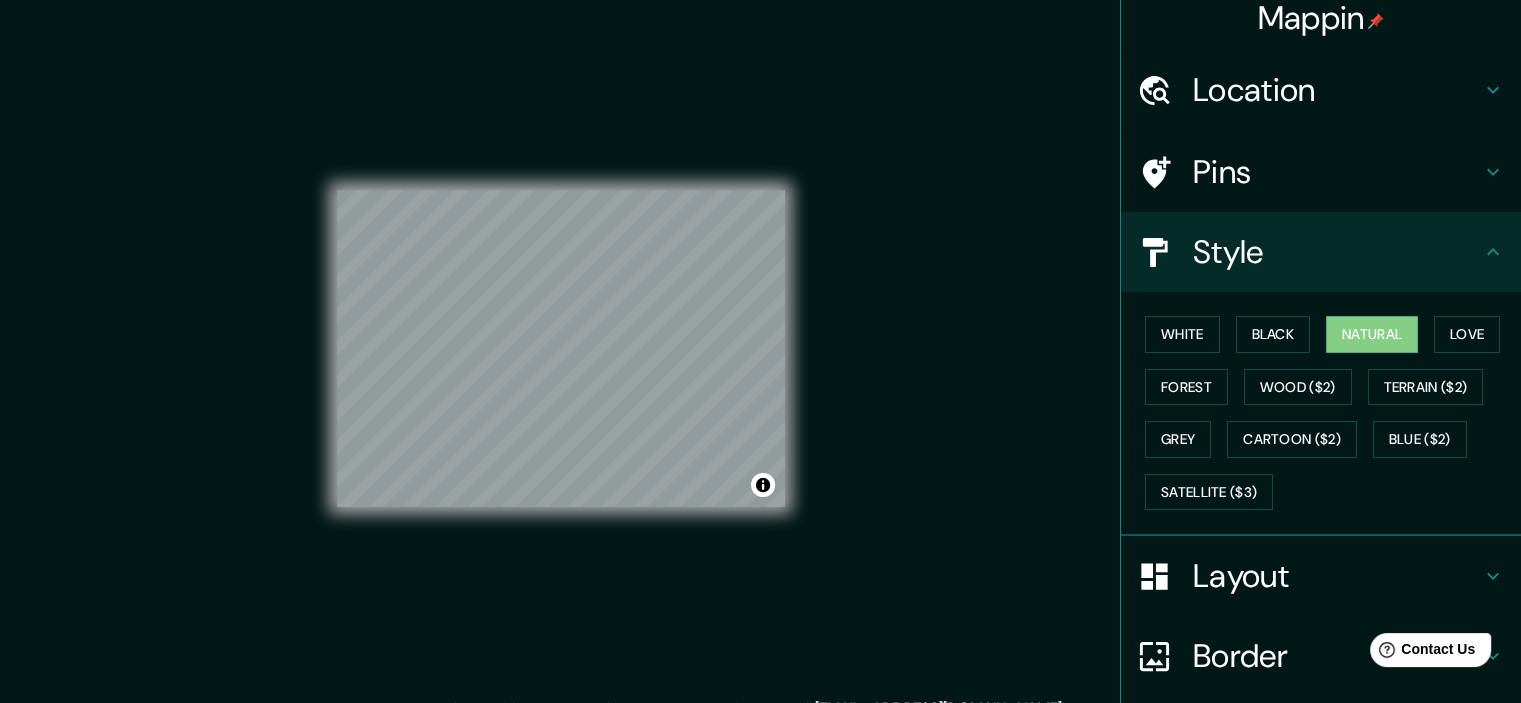 click on "Layout" at bounding box center [1337, 576] 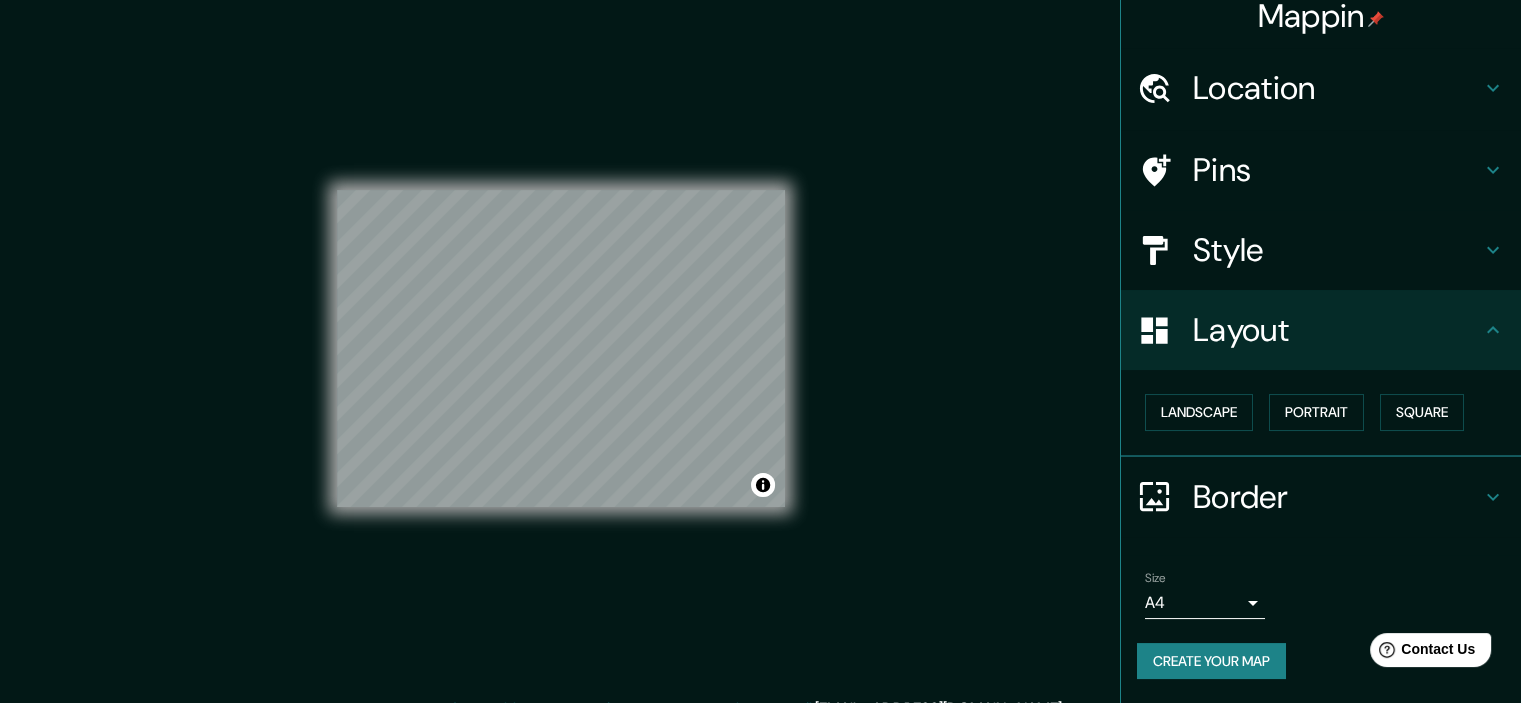 scroll, scrollTop: 14, scrollLeft: 0, axis: vertical 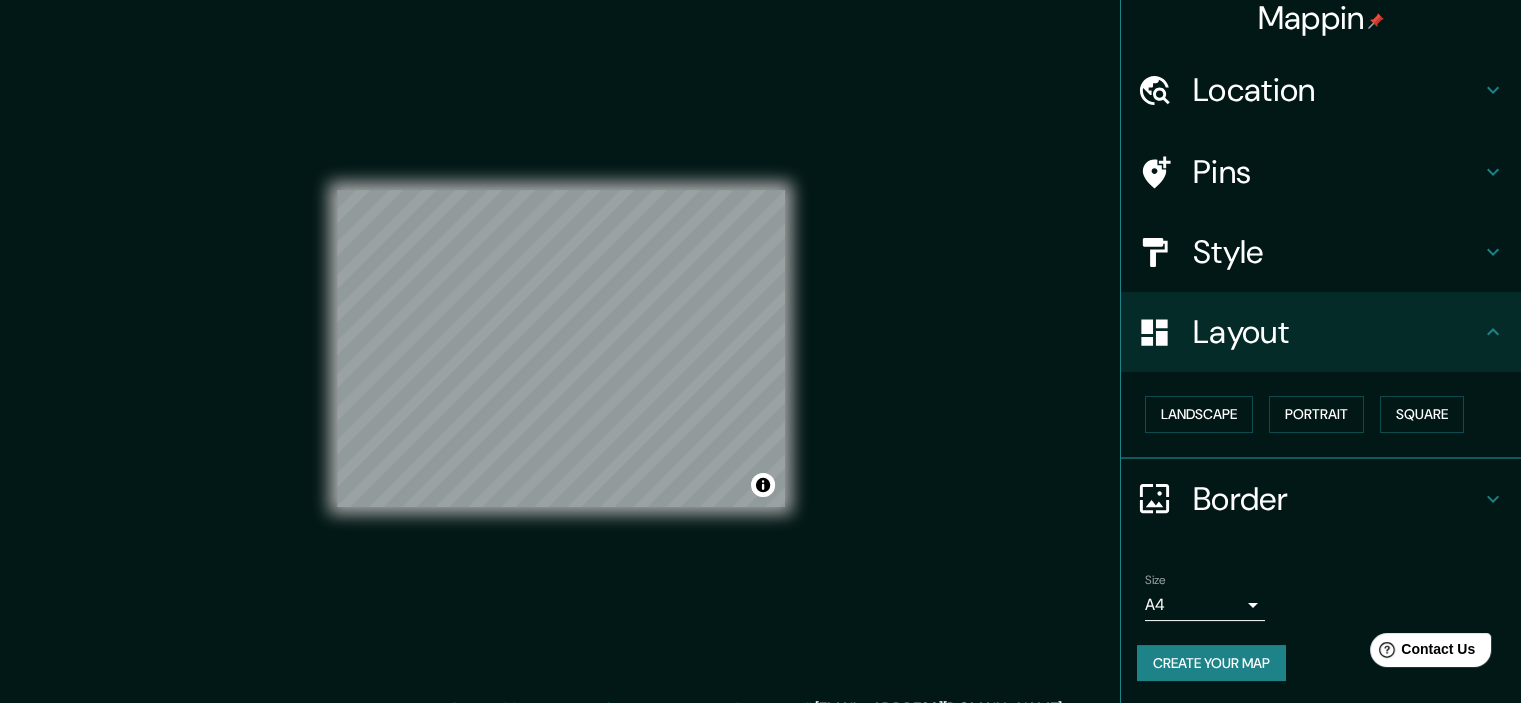 click on "Mappin Location Ica, Departamento de Ica, Perú Ica  Departamento de Ica, Perú Departamento de Ica  Perú Ica  Puerto Maldonado, Departamento de Madre de Dios, Perú Ica  Paucarpata, Departamento de Arequipa, Perú Ica  Wanchaq, Departamento de Cusco, Perú Pins Style Layout Landscape Portrait Square Border Choose a border.  Hint : you can make layers of the frame opaque to create some cool effects. None Simple Transparent Fancy Size A4 single Create your map © Mapbox   © OpenStreetMap   Improve this map Any problems, suggestions, or concerns please email    help@mappin.pro . . ." at bounding box center [760, 351] 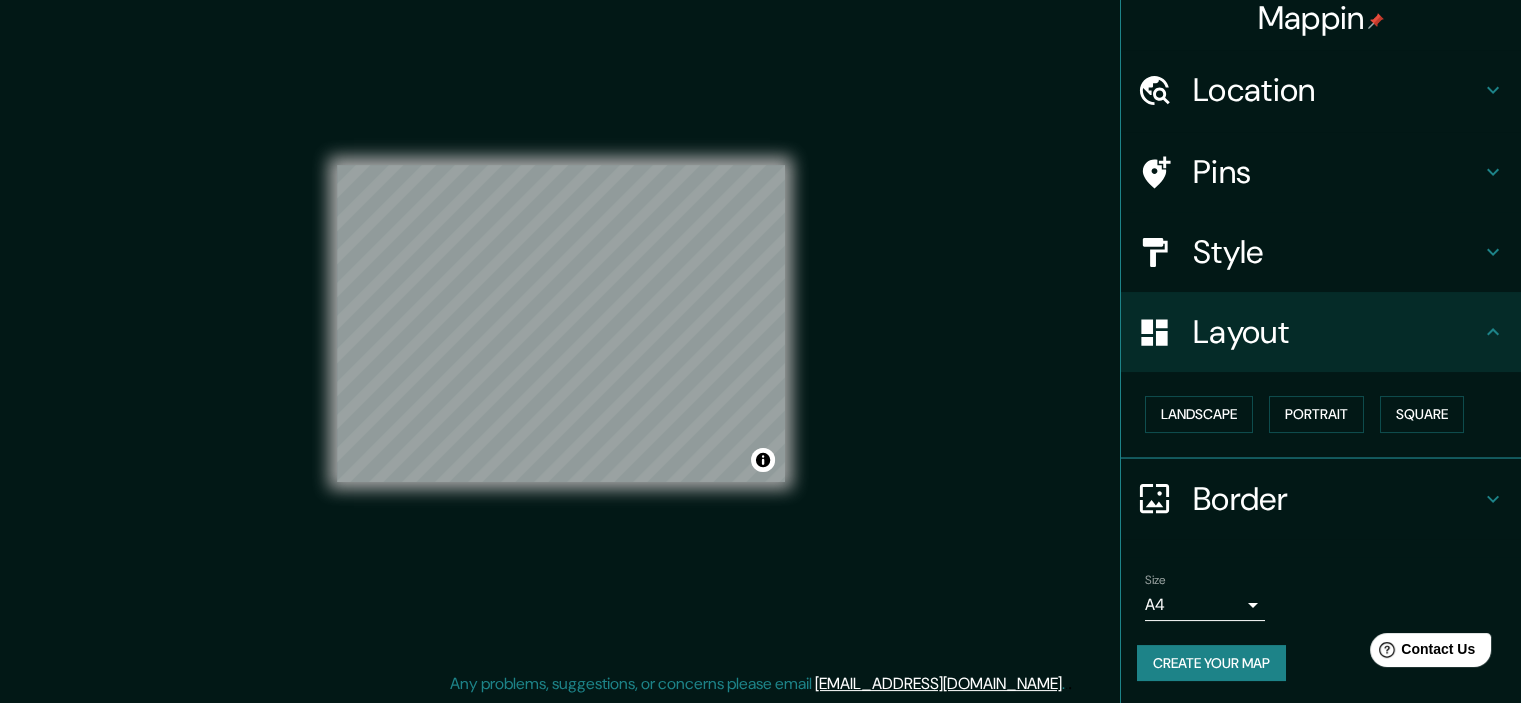 click on "Border" at bounding box center (1337, 499) 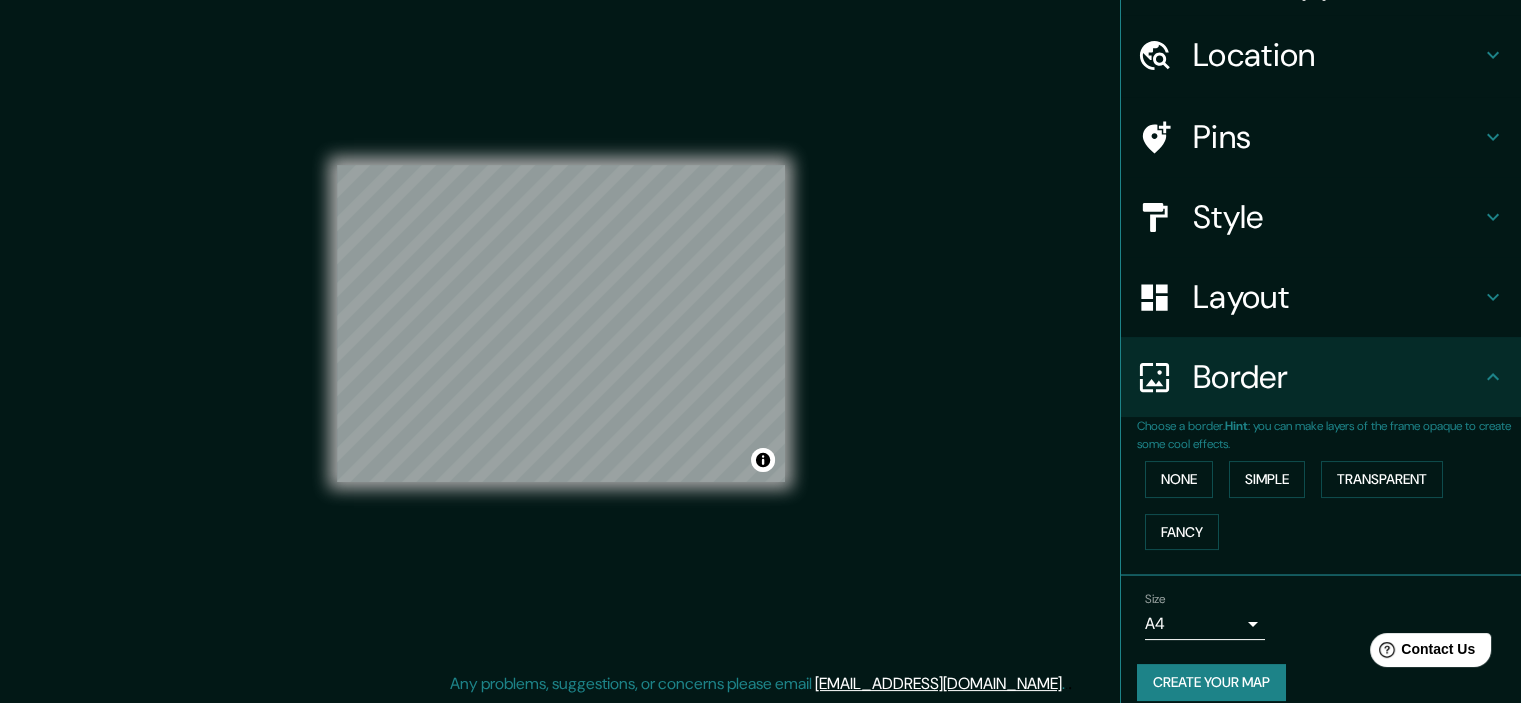 scroll, scrollTop: 68, scrollLeft: 0, axis: vertical 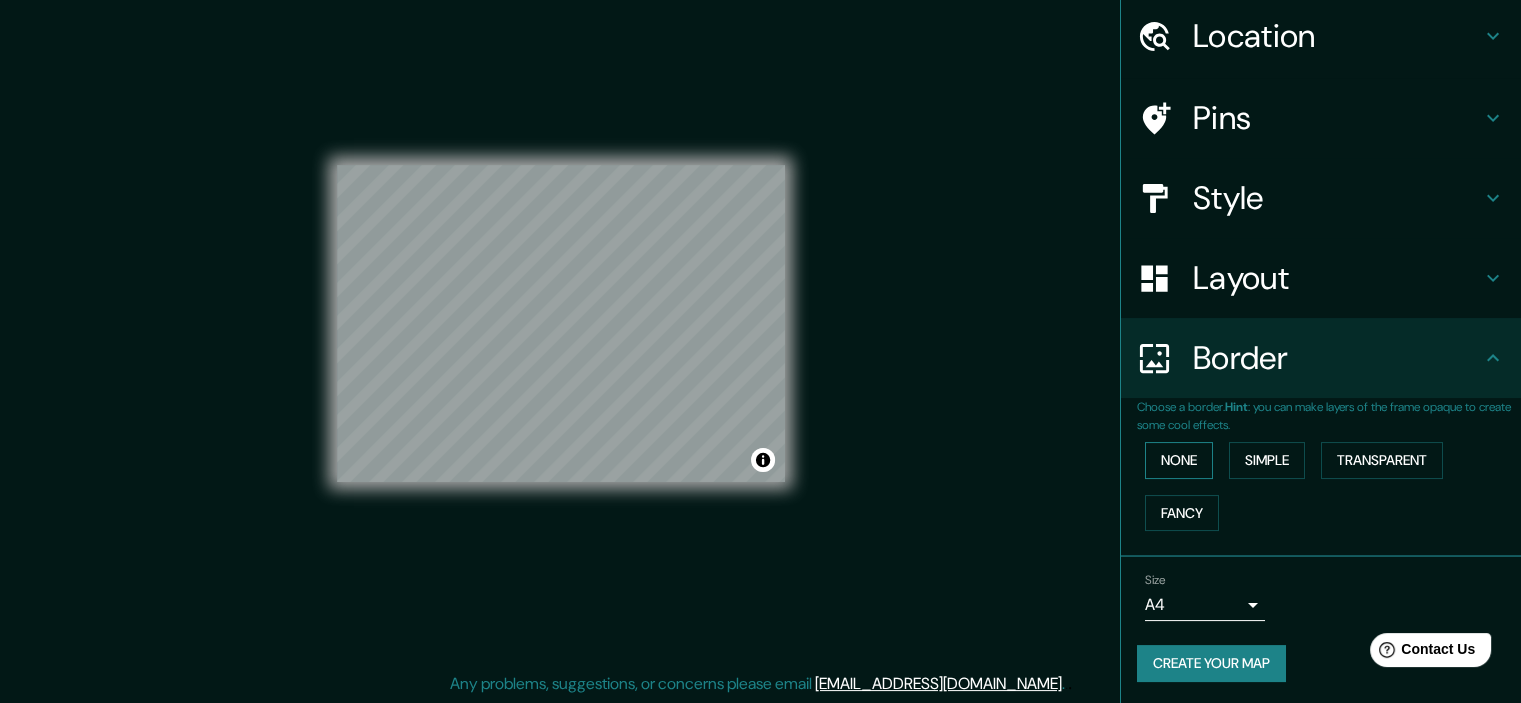 click on "None Simple Transparent Fancy" at bounding box center [1329, 486] 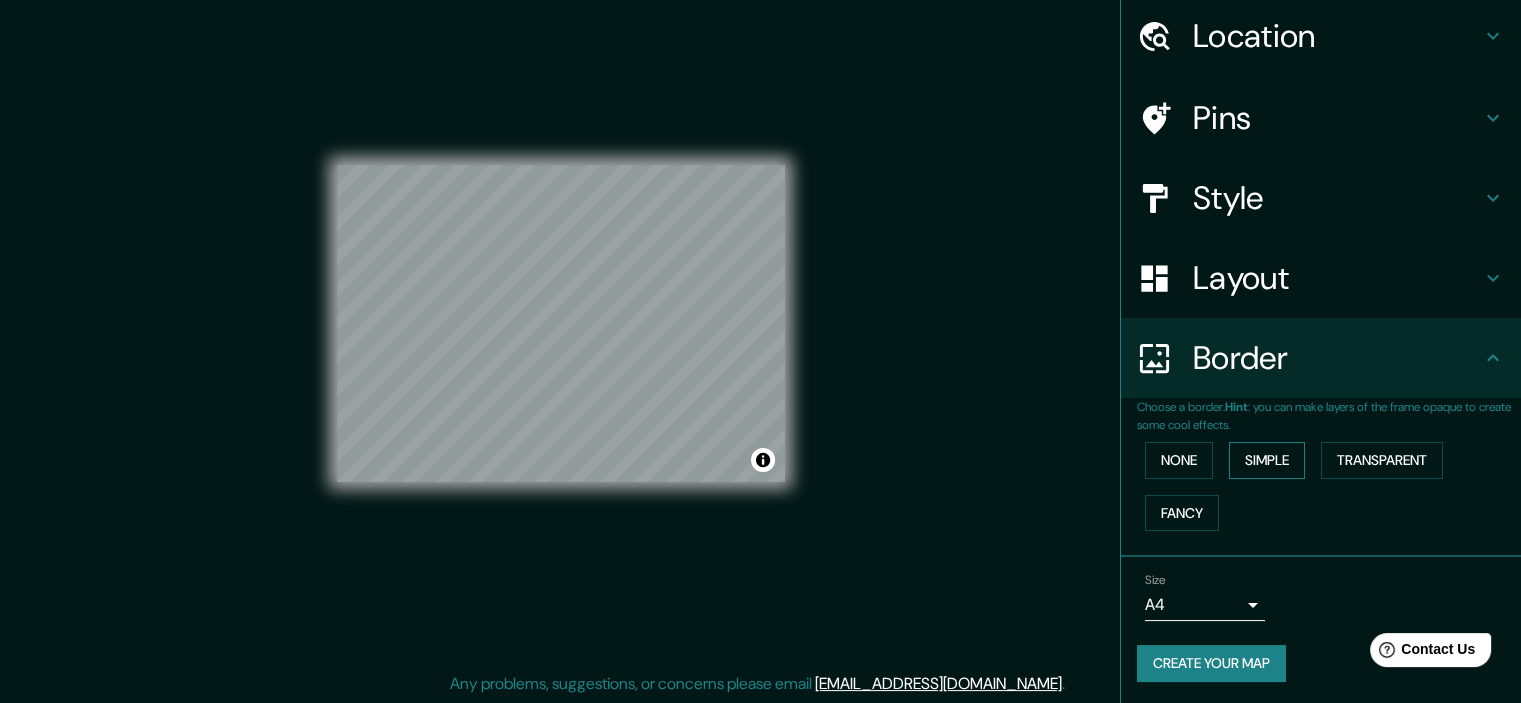 click on "Simple" at bounding box center [1267, 460] 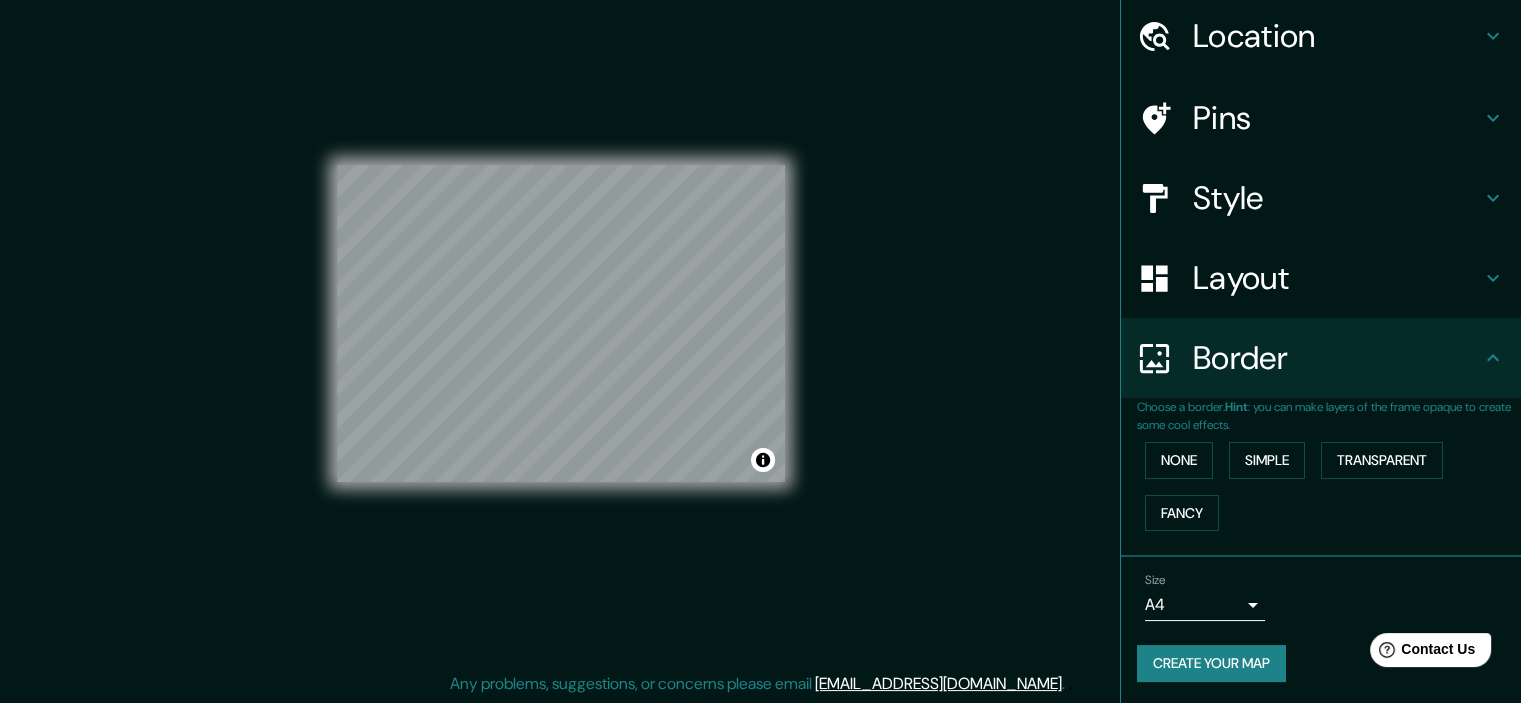 click on "None" at bounding box center [1179, 460] 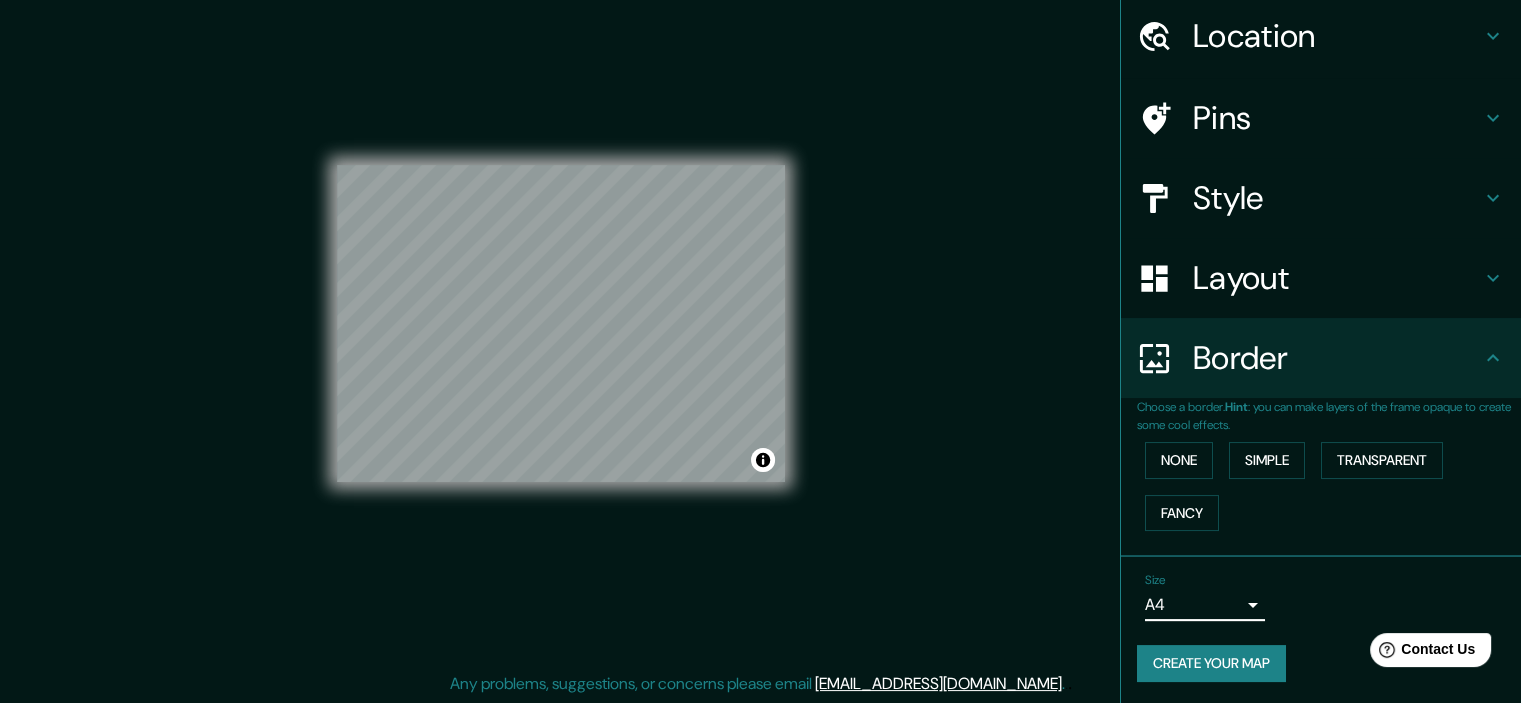 click on "Layout" at bounding box center (1337, 278) 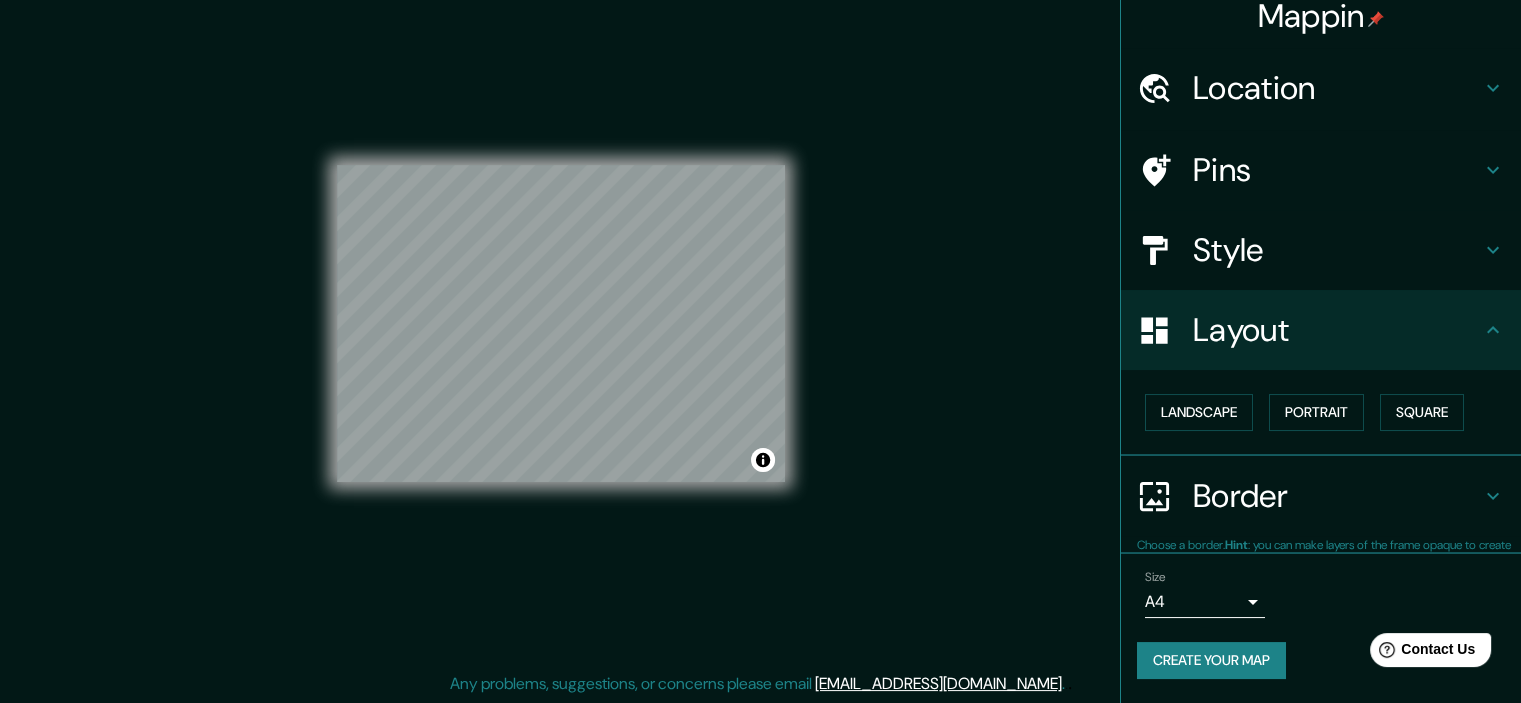 scroll, scrollTop: 14, scrollLeft: 0, axis: vertical 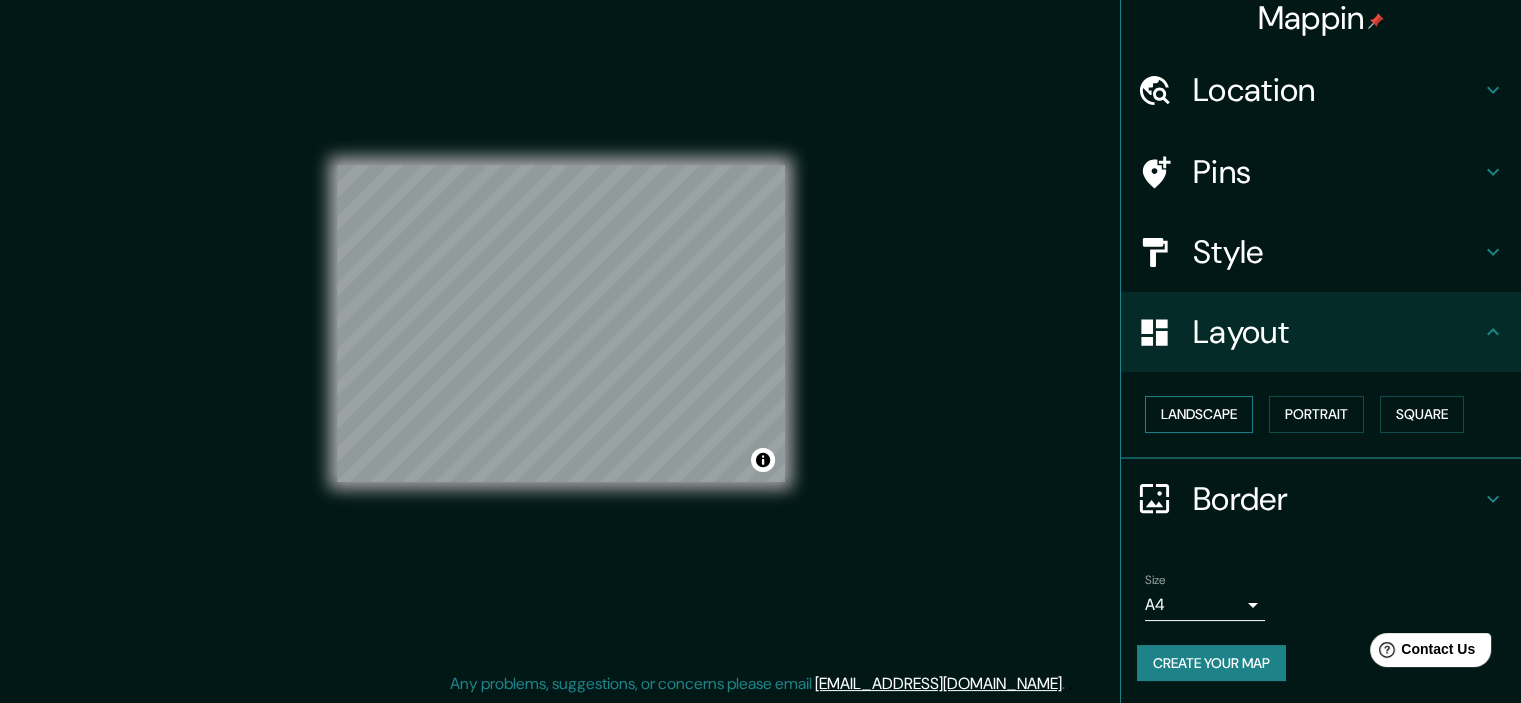 click on "Landscape" at bounding box center (1199, 414) 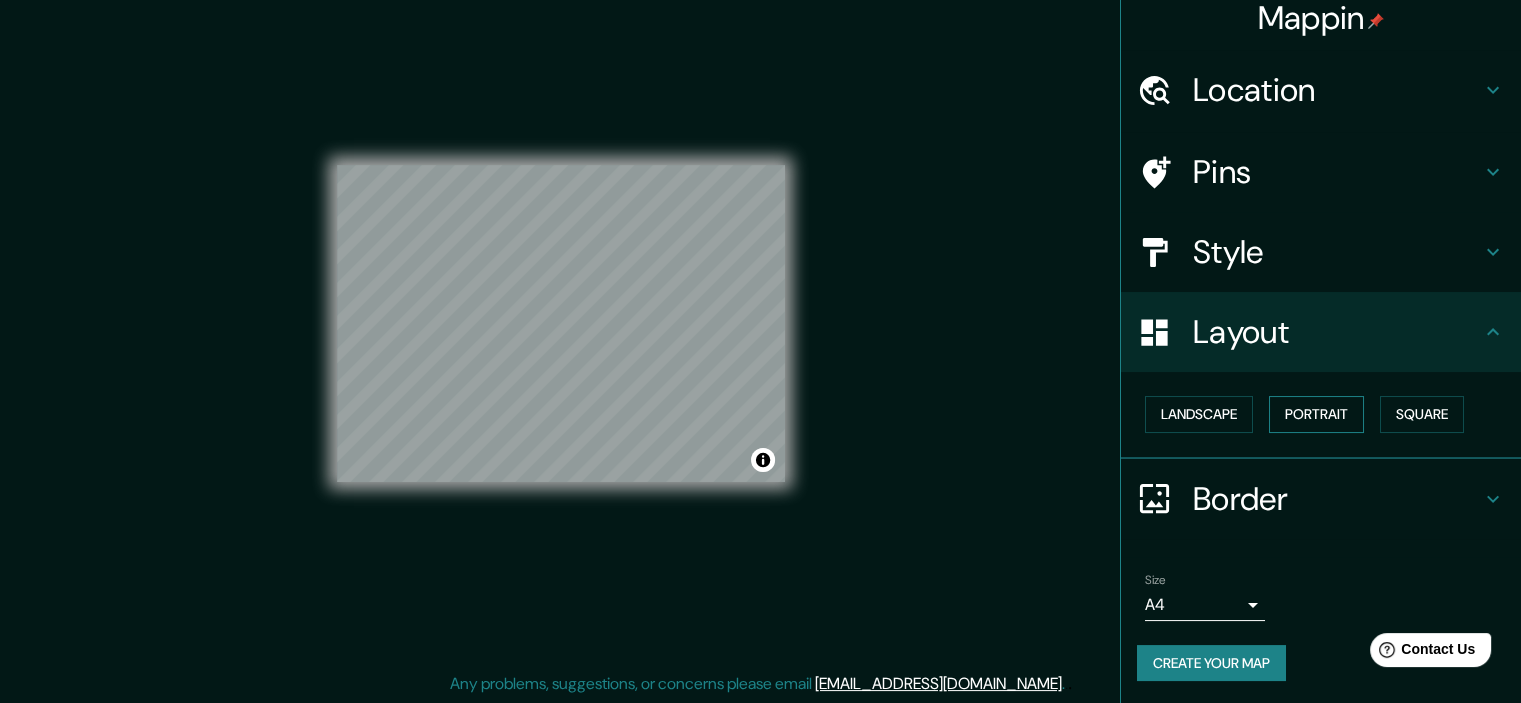 click on "Portrait" at bounding box center (1316, 414) 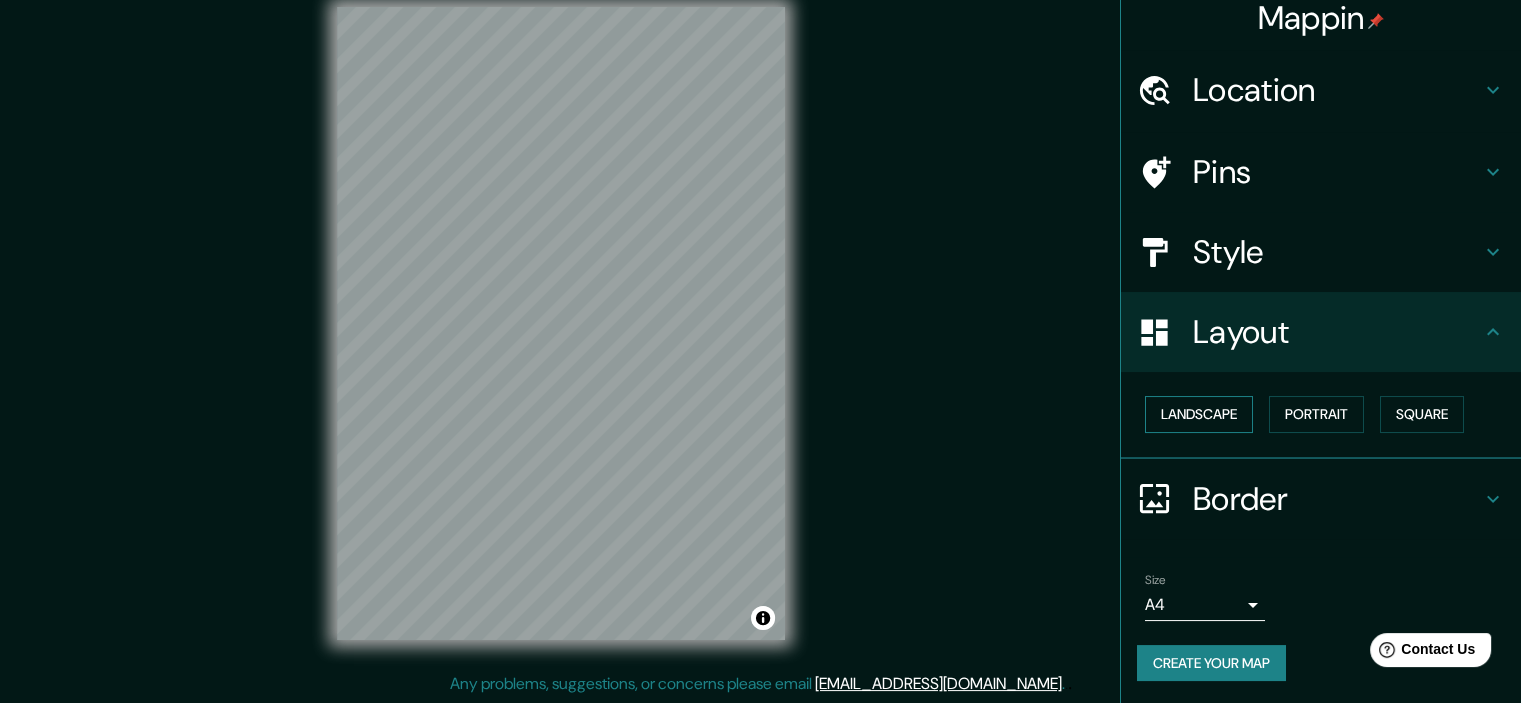 click on "Landscape" at bounding box center [1199, 414] 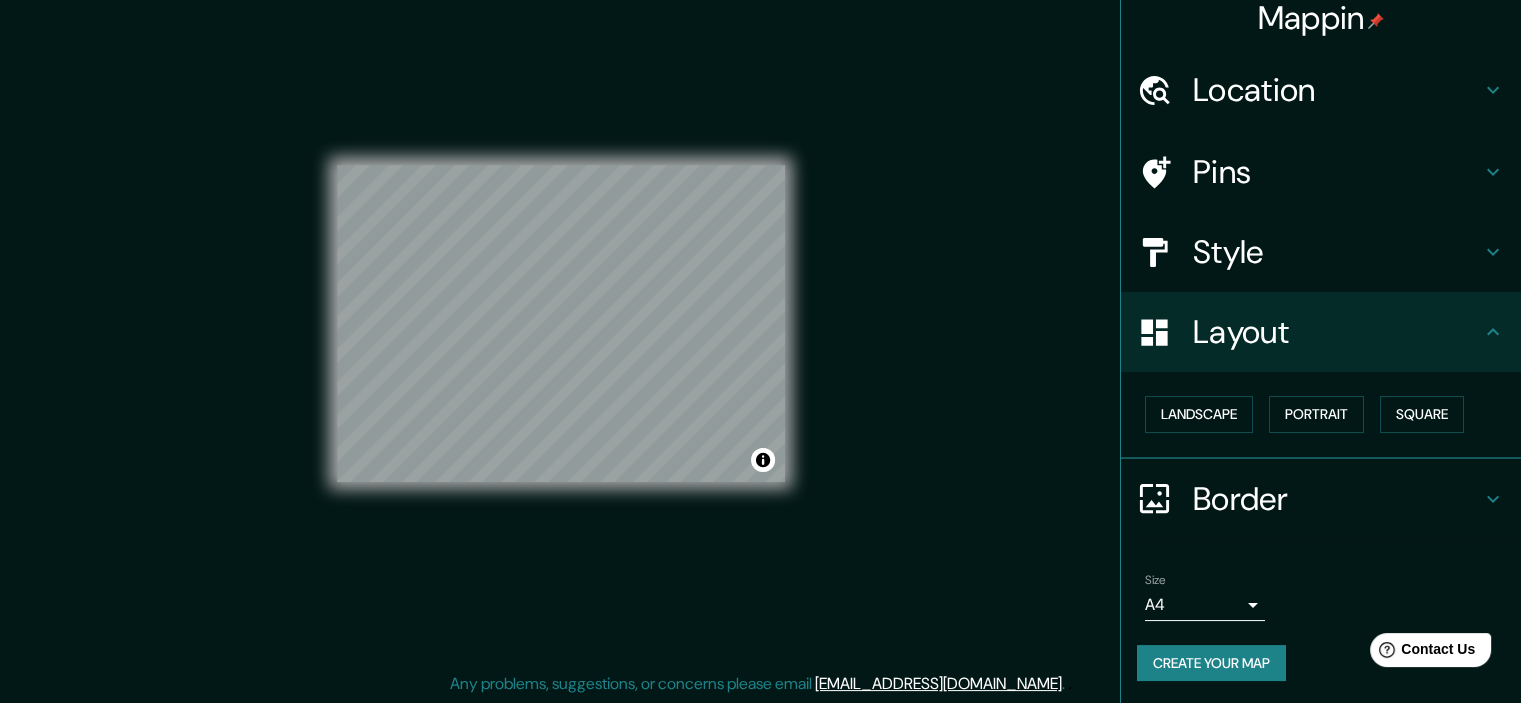 click on "Mappin Location Ica, Departamento de Ica, Perú Ica  Departamento de Ica, Perú Departamento de Ica  Perú Ica  Puerto Maldonado, Departamento de Madre de Dios, Perú Ica  Paucarpata, Departamento de Arequipa, Perú Ica  Wanchaq, Departamento de Cusco, Perú Pins Style Layout Landscape Portrait Square Border Choose a border.  Hint : you can make layers of the frame opaque to create some cool effects. None Simple Transparent Fancy Size A4 single Create your map © Mapbox   © OpenStreetMap   Improve this map Any problems, suggestions, or concerns please email    help@mappin.pro . . ." at bounding box center [760, 326] 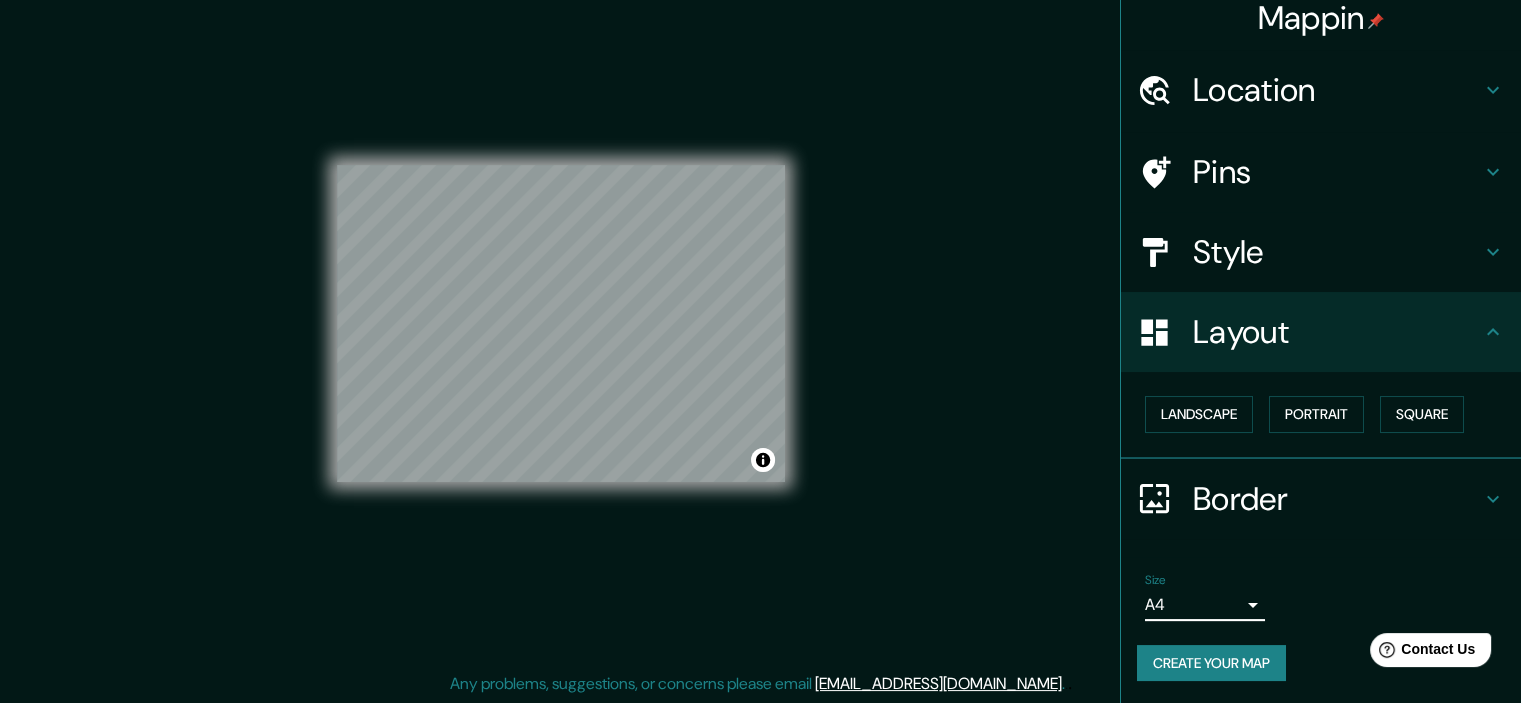 click on "Mappin Location Ica, Departamento de Ica, Perú Ica  Departamento de Ica, Perú Departamento de Ica  Perú Ica  Puerto Maldonado, Departamento de Madre de Dios, Perú Ica  Paucarpata, Departamento de Arequipa, Perú Ica  Wanchaq, Departamento de Cusco, Perú Pins Style Layout Landscape Portrait Square Border Choose a border.  Hint : you can make layers of the frame opaque to create some cool effects. None Simple Transparent Fancy Size A4 single Create your map © Mapbox   © OpenStreetMap   Improve this map Any problems, suggestions, or concerns please email    help@mappin.pro . . ." at bounding box center [760, 326] 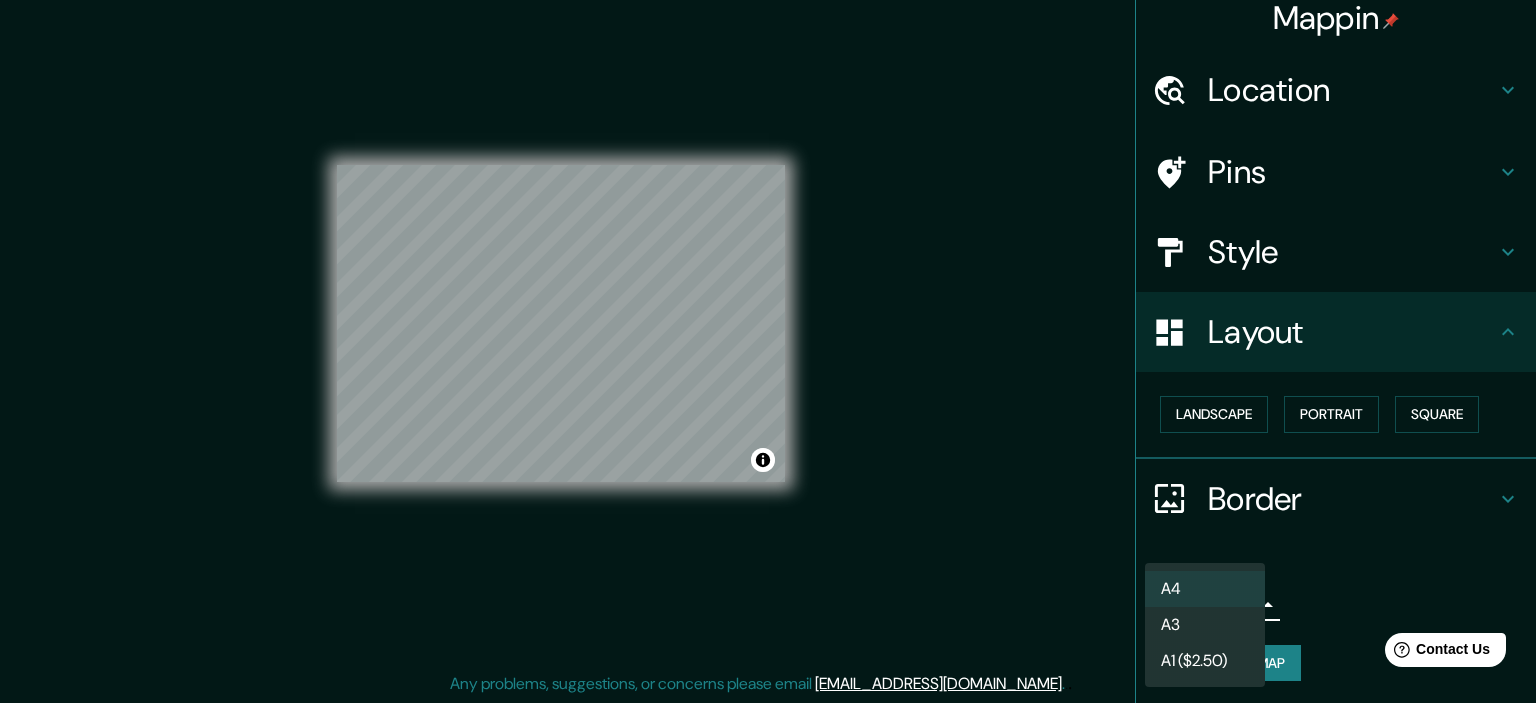 click on "A3" at bounding box center (1205, 625) 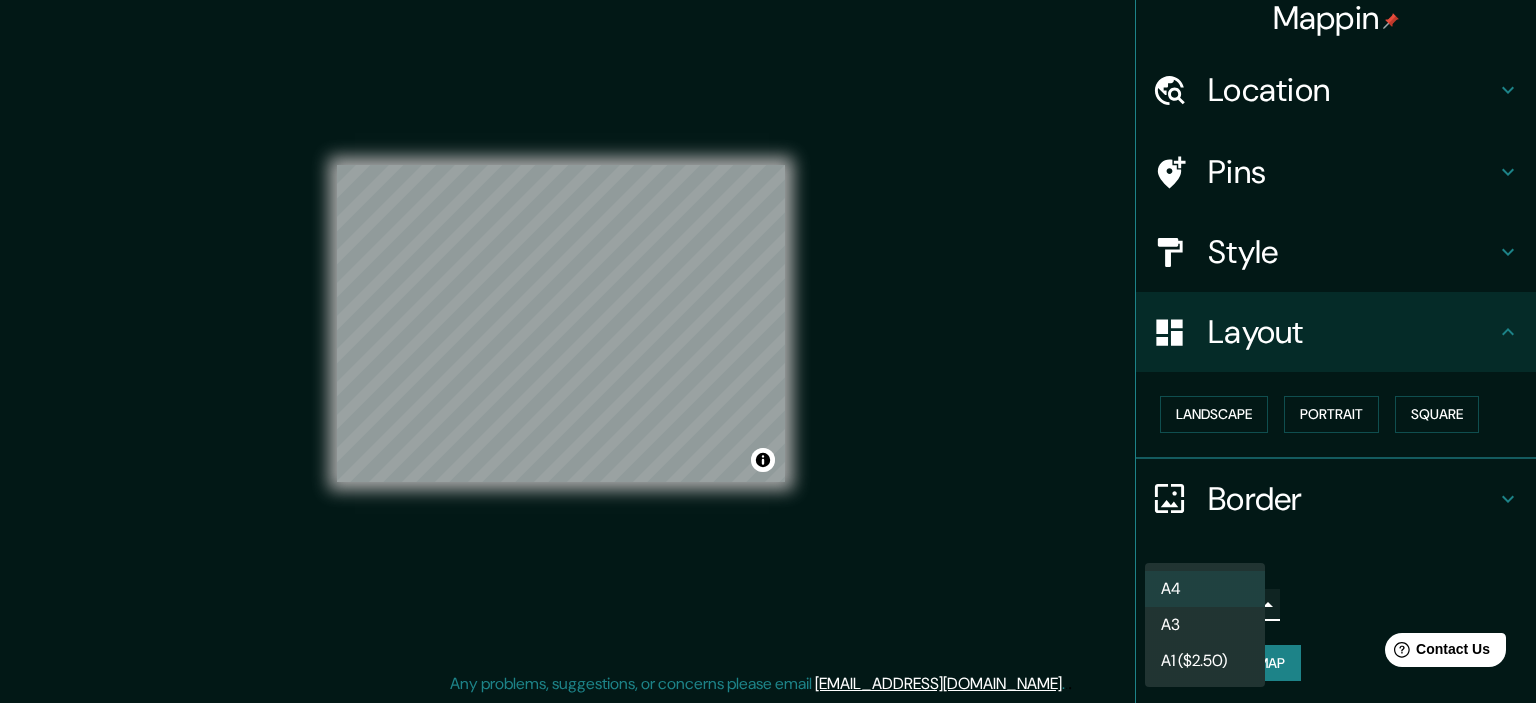 type on "a4" 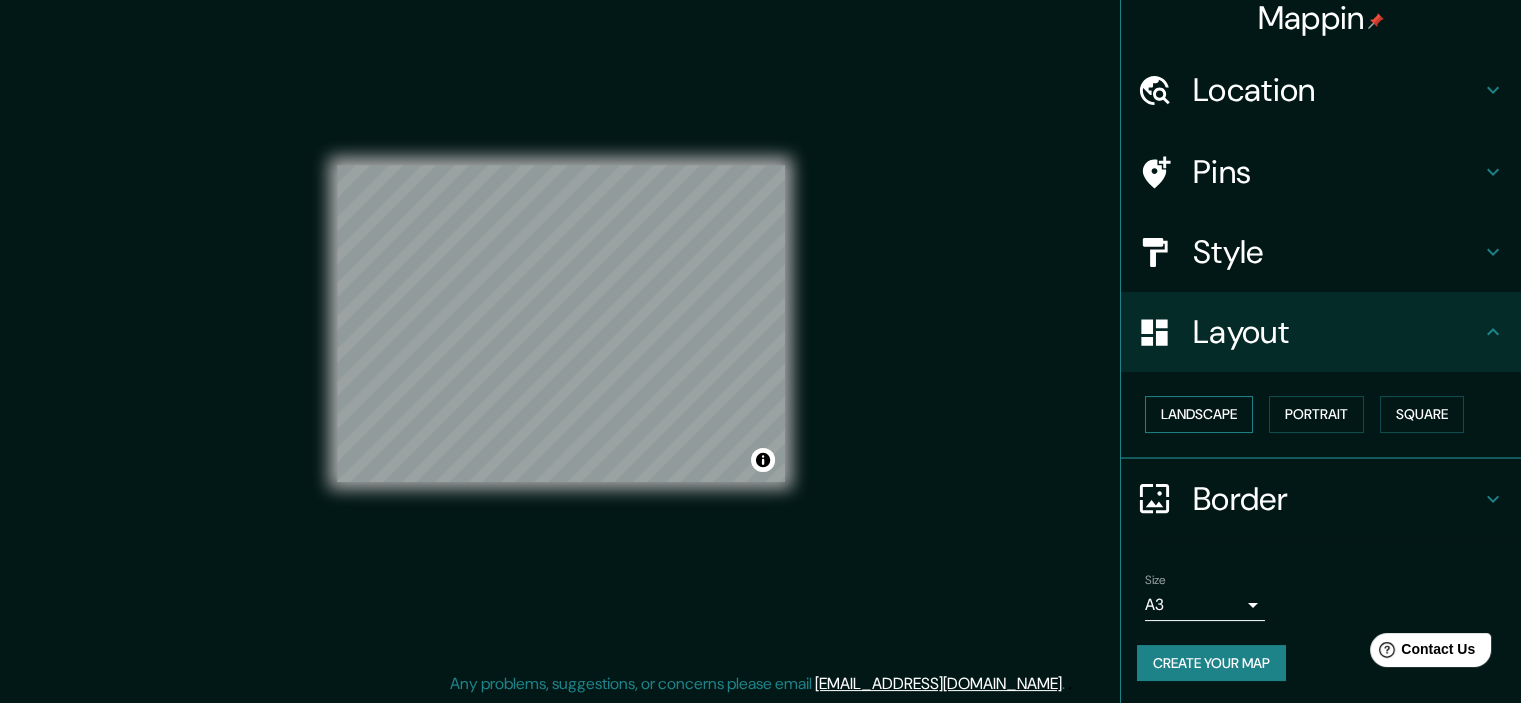 click on "Portrait" at bounding box center (1316, 414) 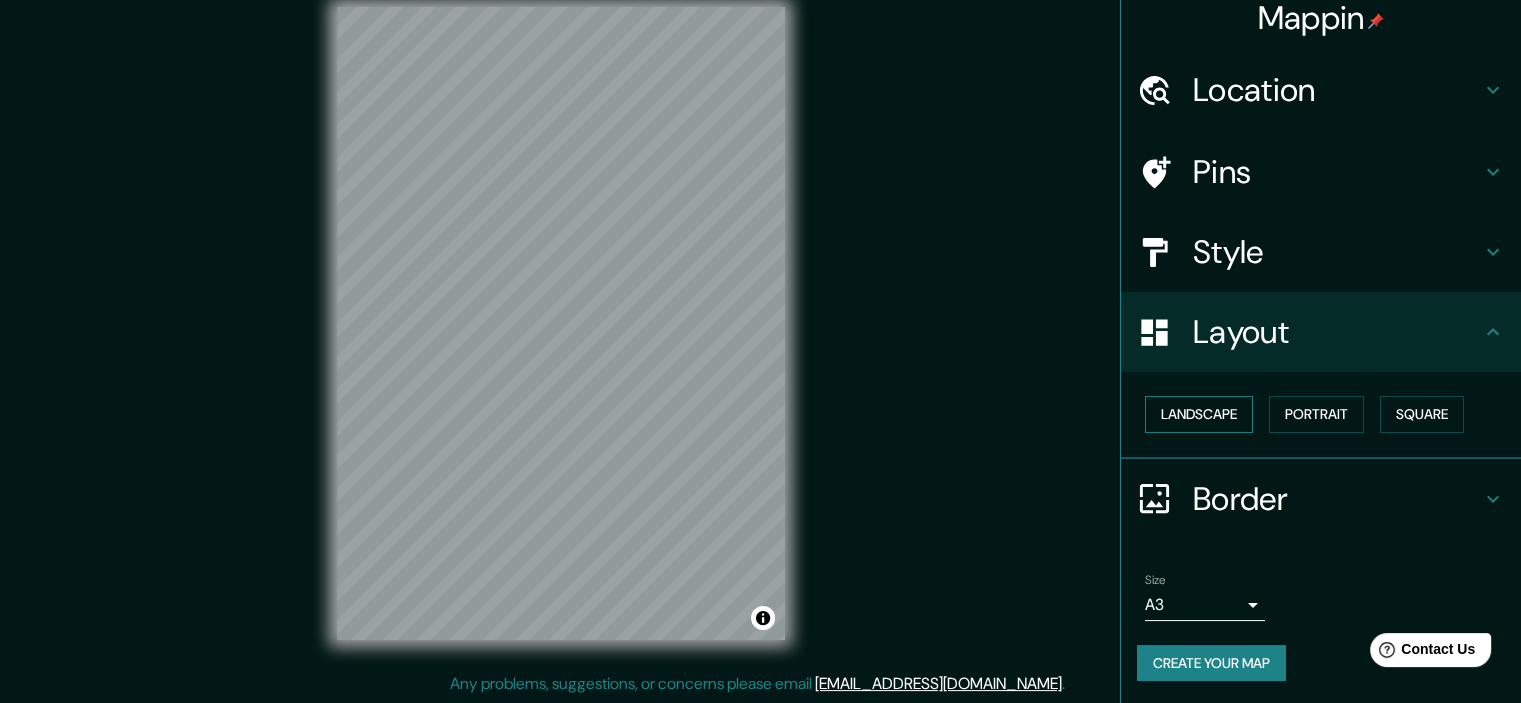 click on "Landscape" at bounding box center [1199, 414] 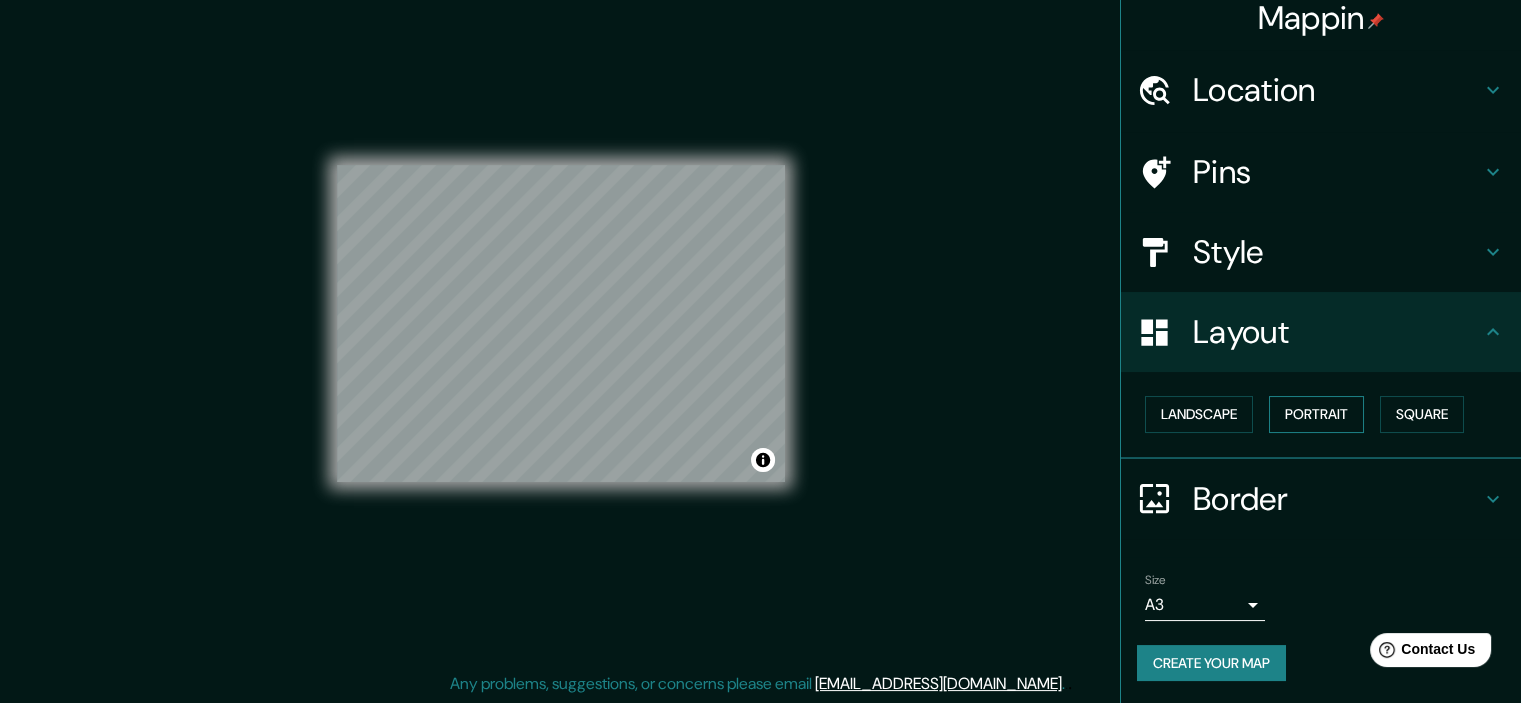 click on "Portrait" at bounding box center [1316, 414] 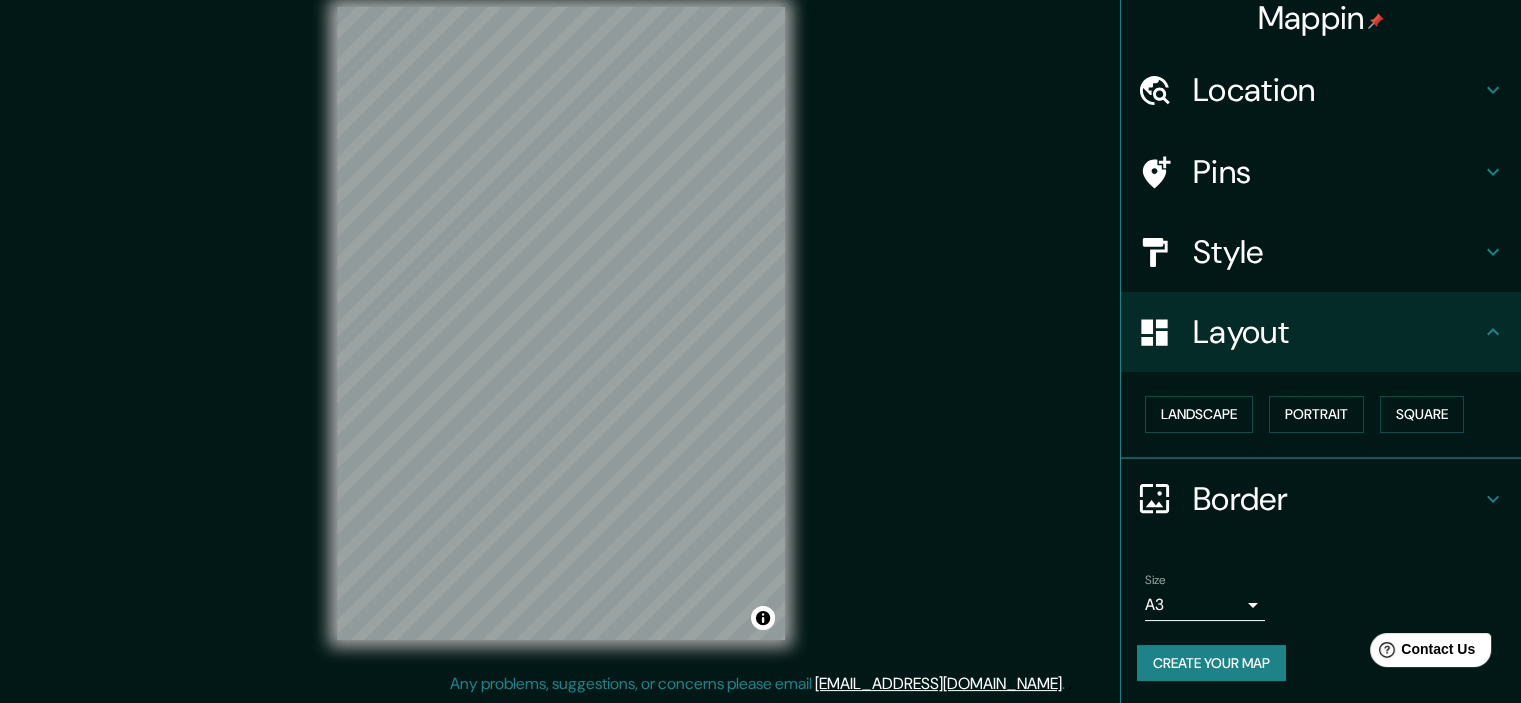 drag, startPoint x: 1437, startPoint y: 417, endPoint x: 1307, endPoint y: 393, distance: 132.19682 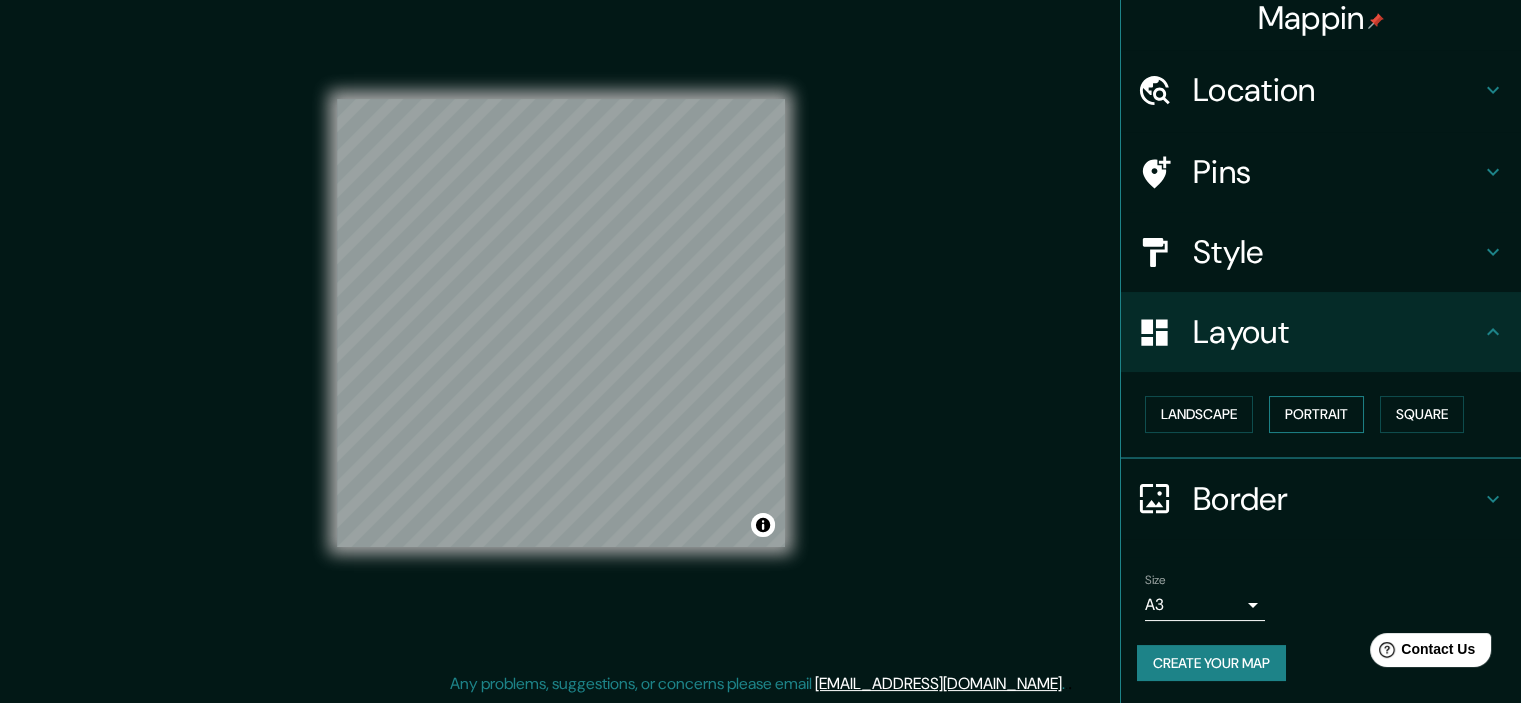 click on "Portrait" at bounding box center [1316, 414] 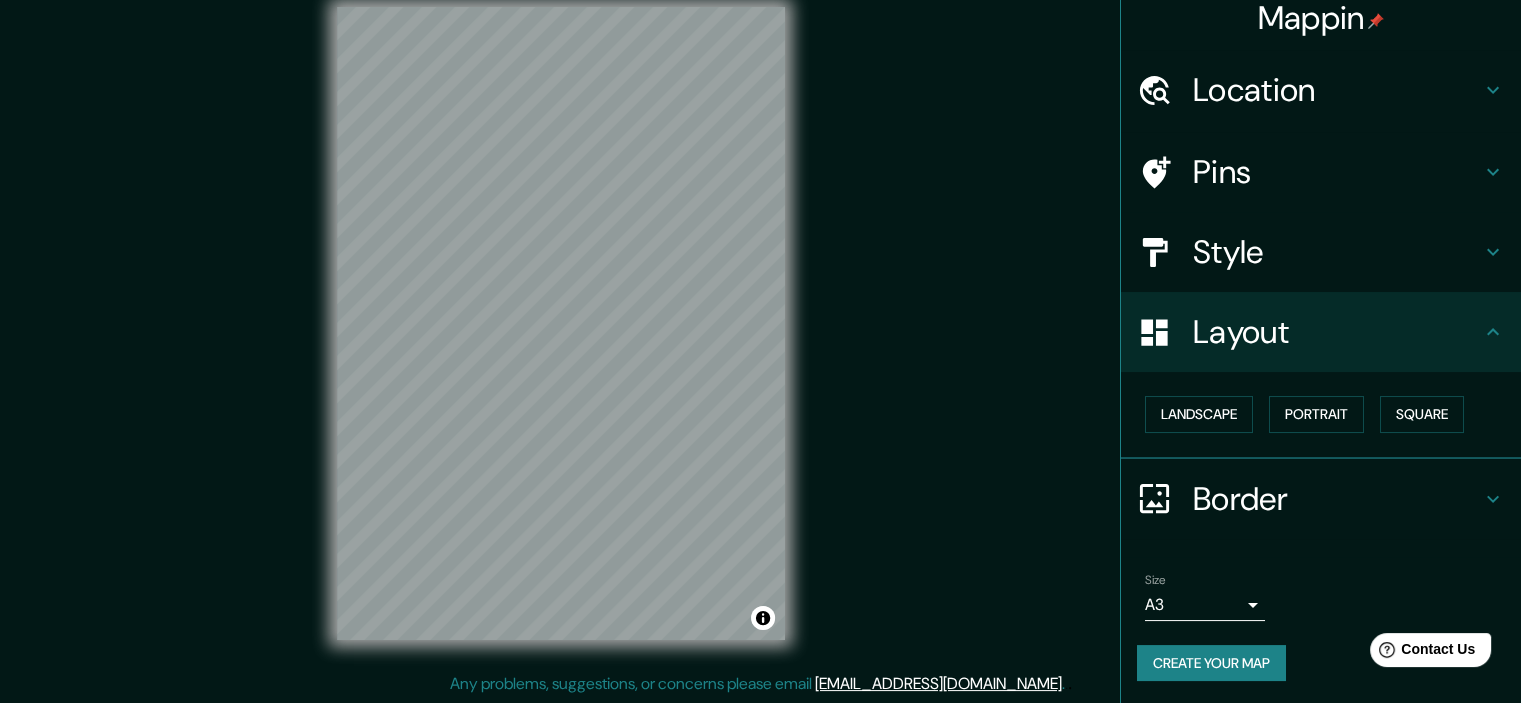 click on "Create your map" at bounding box center (1211, 663) 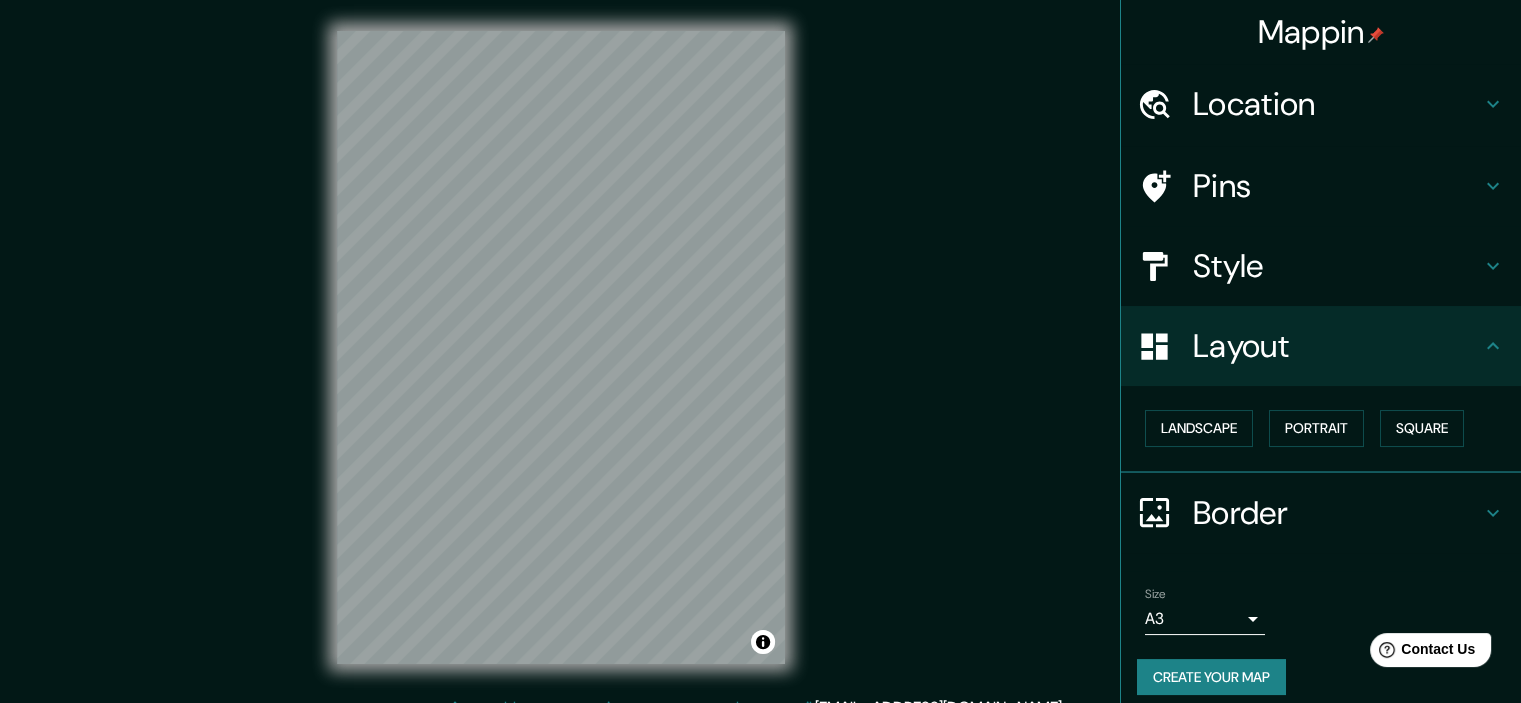 scroll, scrollTop: 0, scrollLeft: 0, axis: both 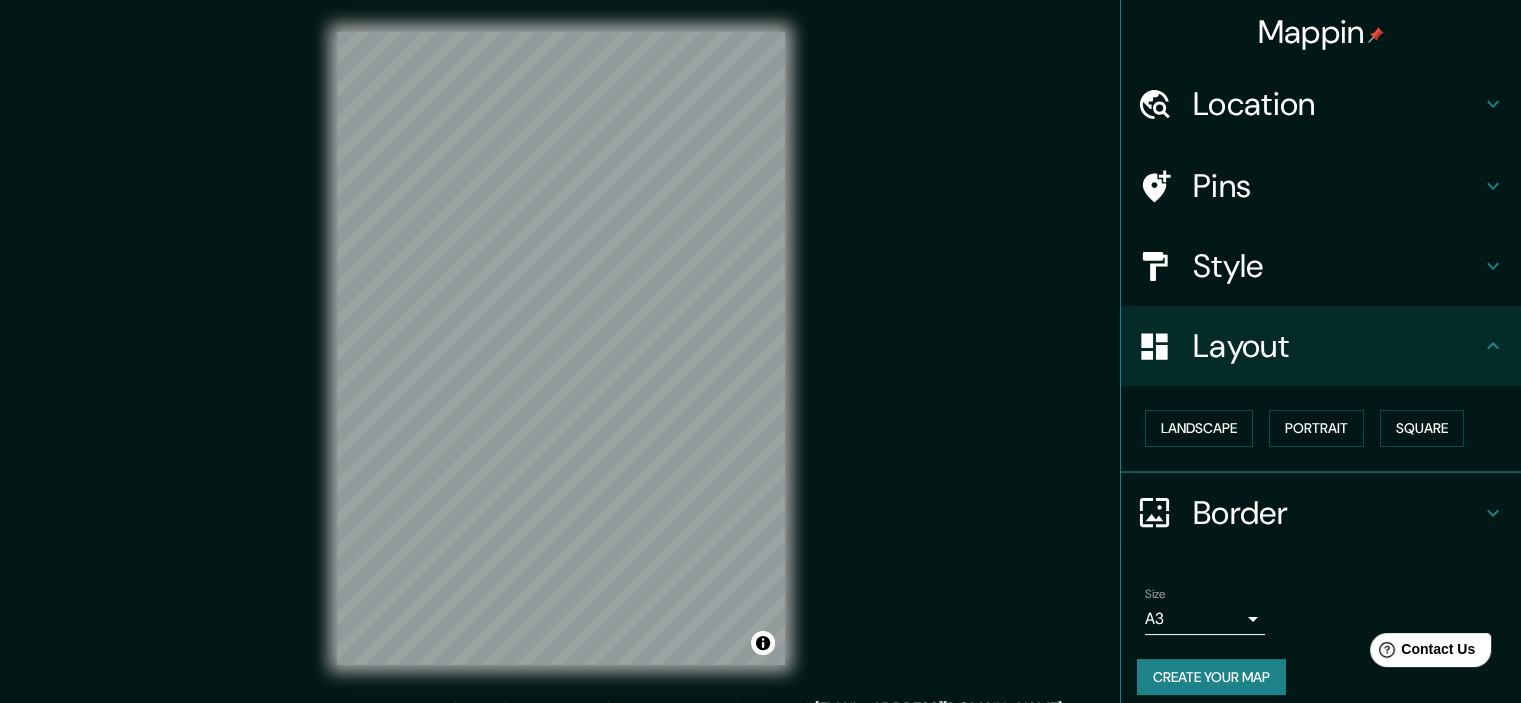 click on "Create your map" at bounding box center (1211, 677) 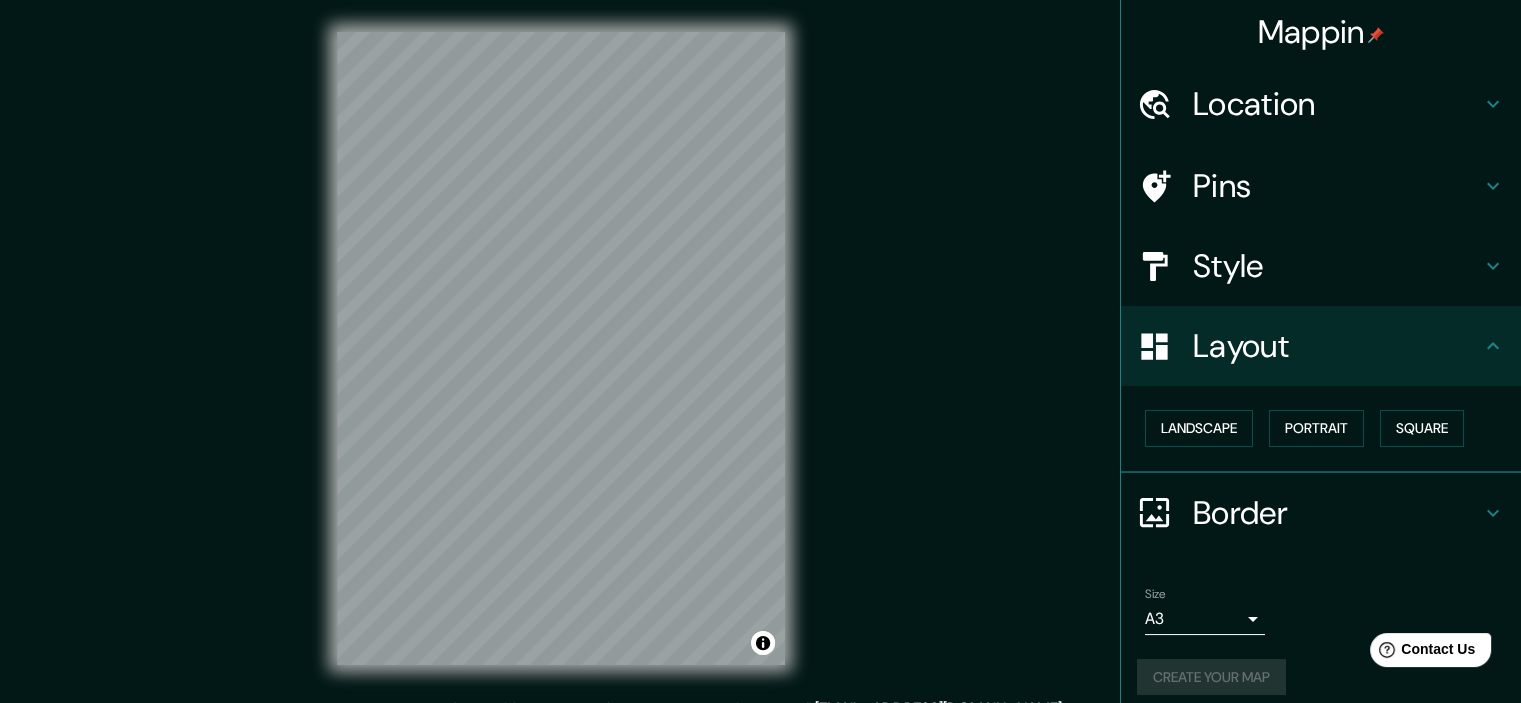 scroll, scrollTop: 25, scrollLeft: 0, axis: vertical 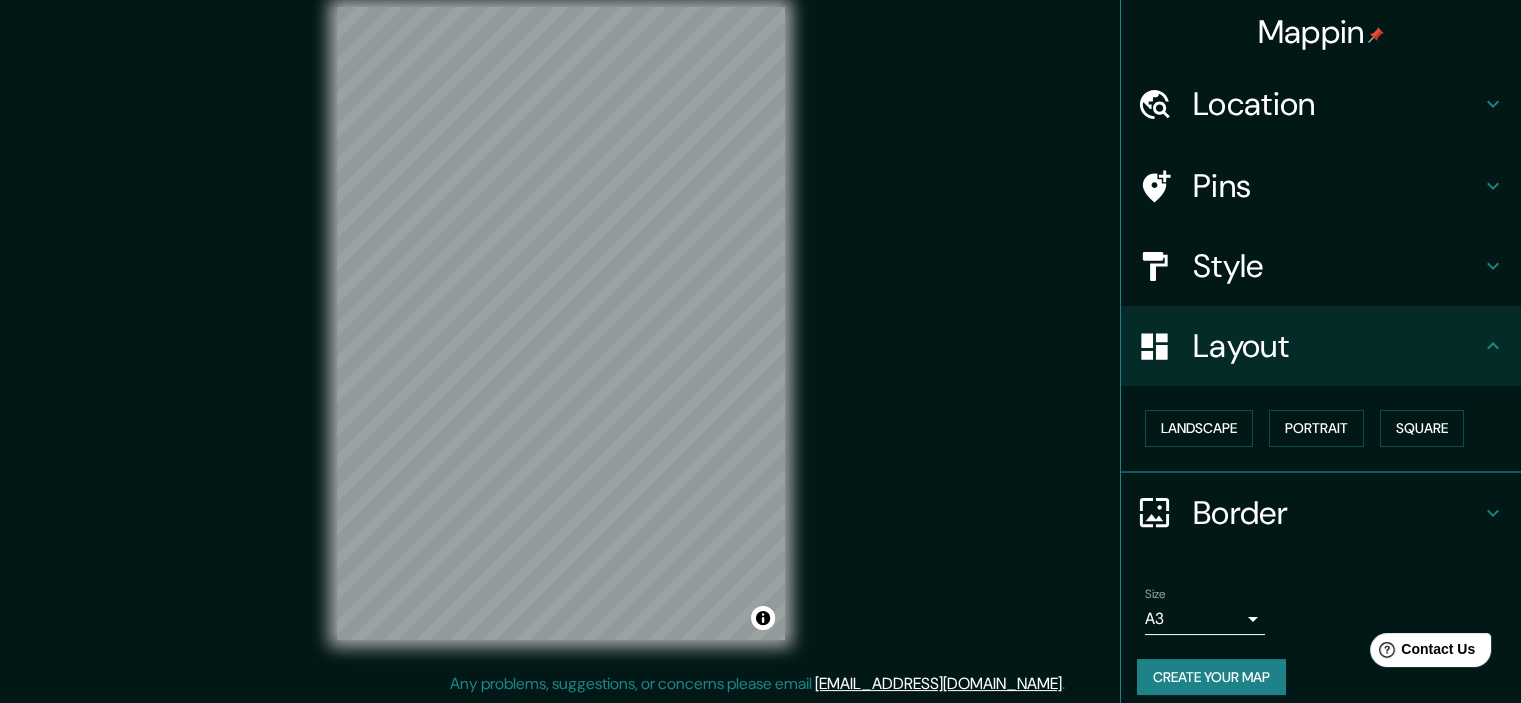 click on "Create your map" at bounding box center (1211, 677) 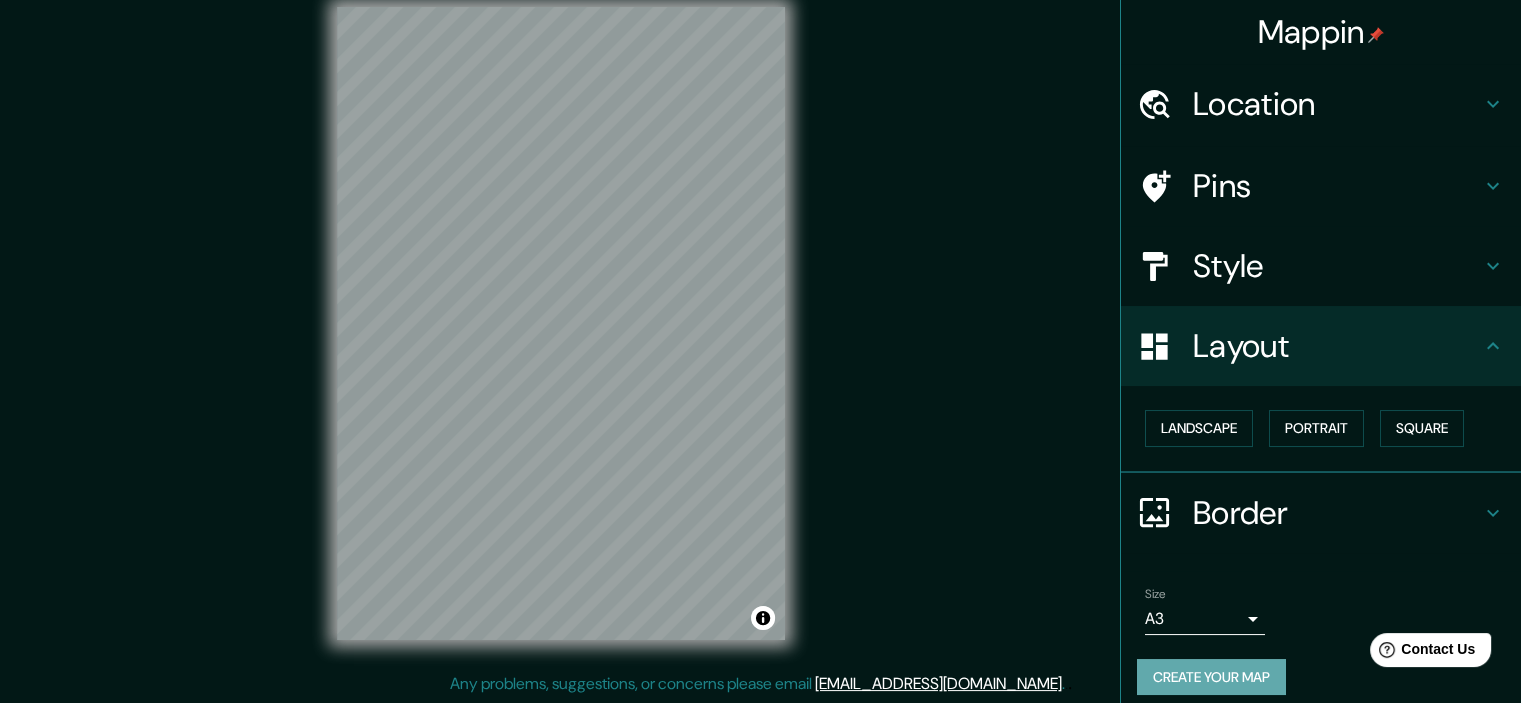 click on "Create your map" at bounding box center [1211, 677] 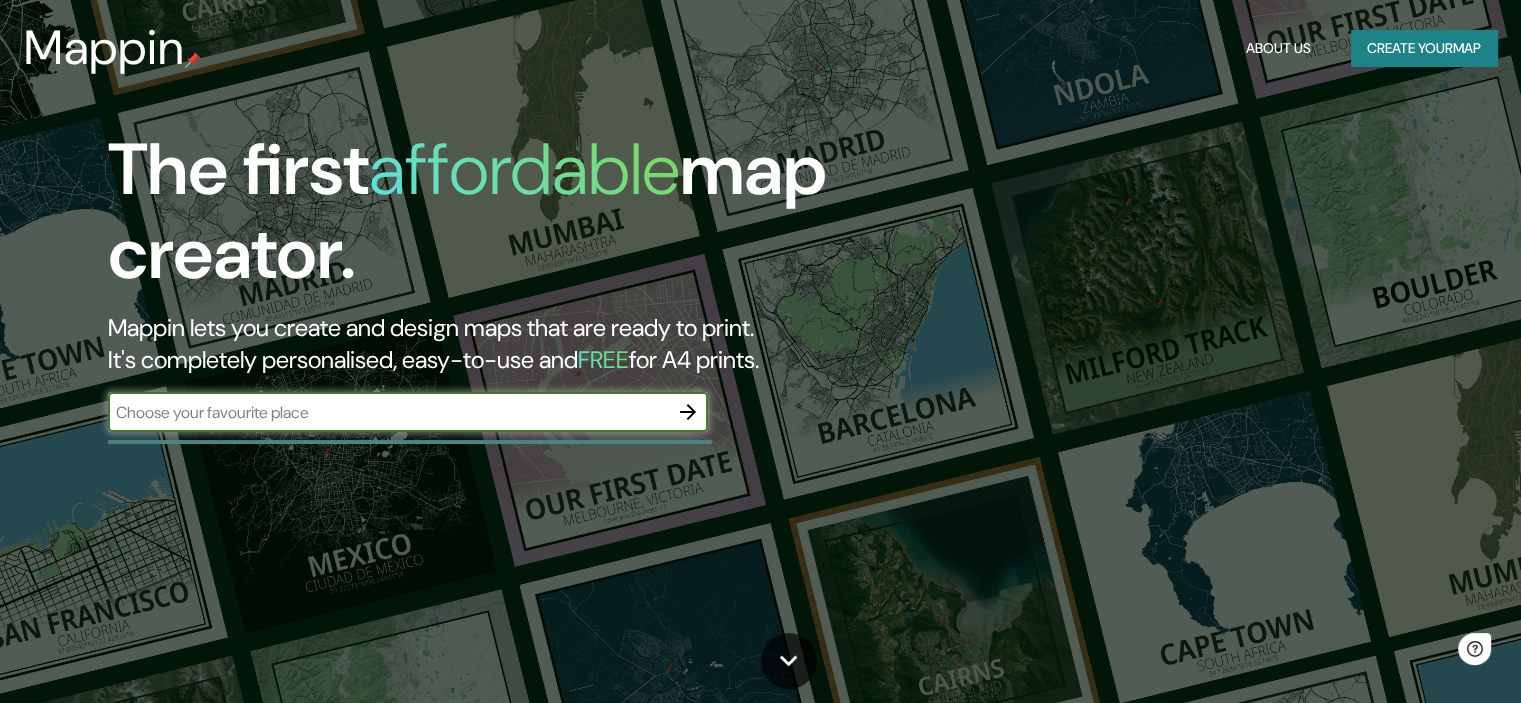 scroll, scrollTop: 0, scrollLeft: 0, axis: both 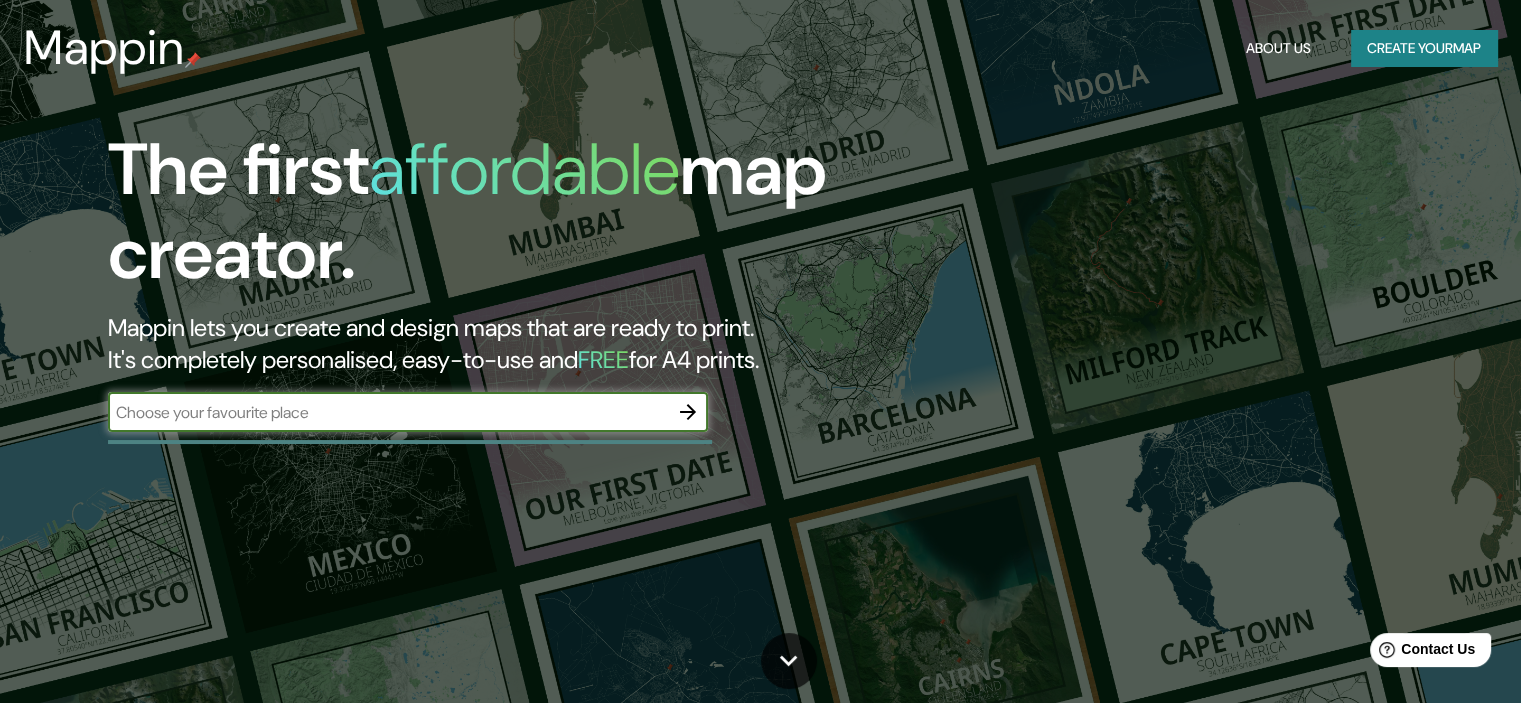 click on "Create your   map" at bounding box center (1424, 48) 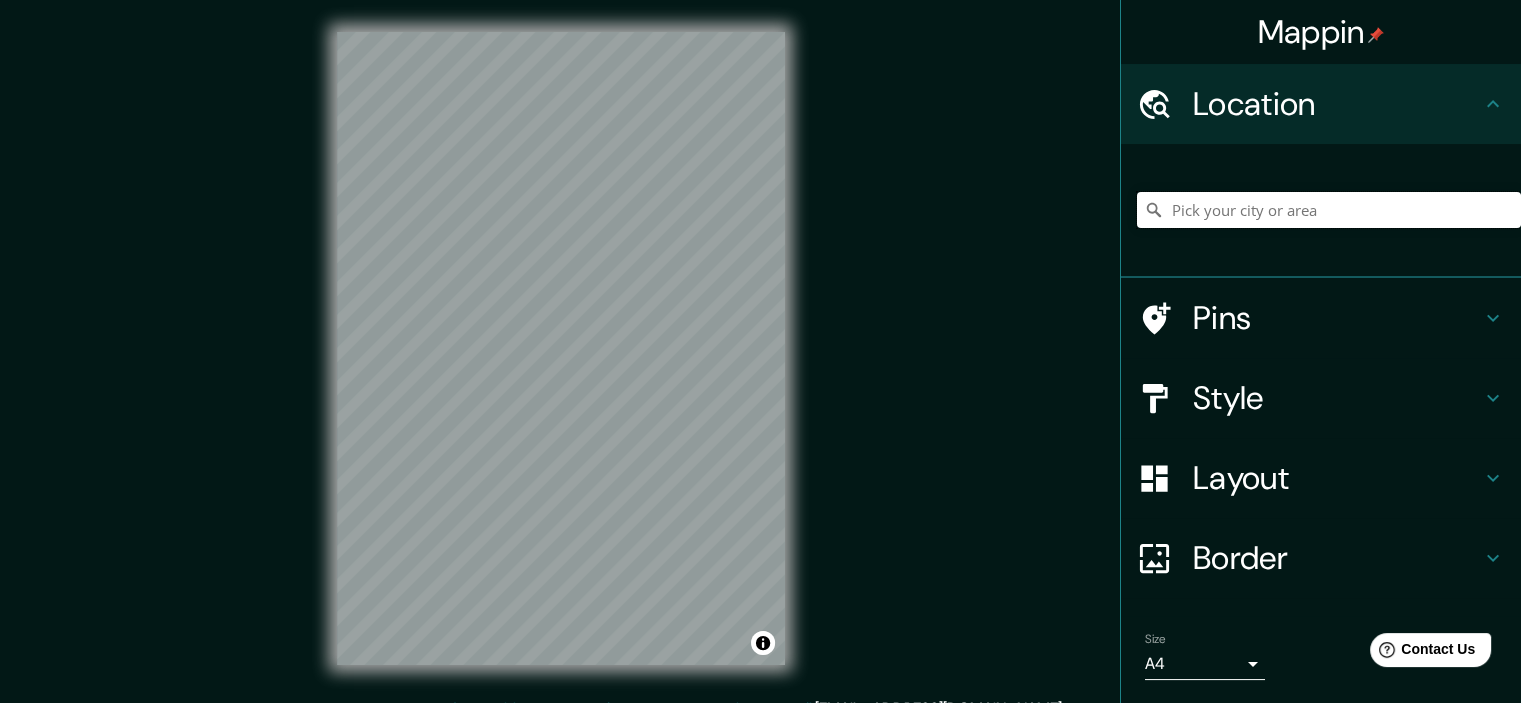 click at bounding box center (1329, 210) 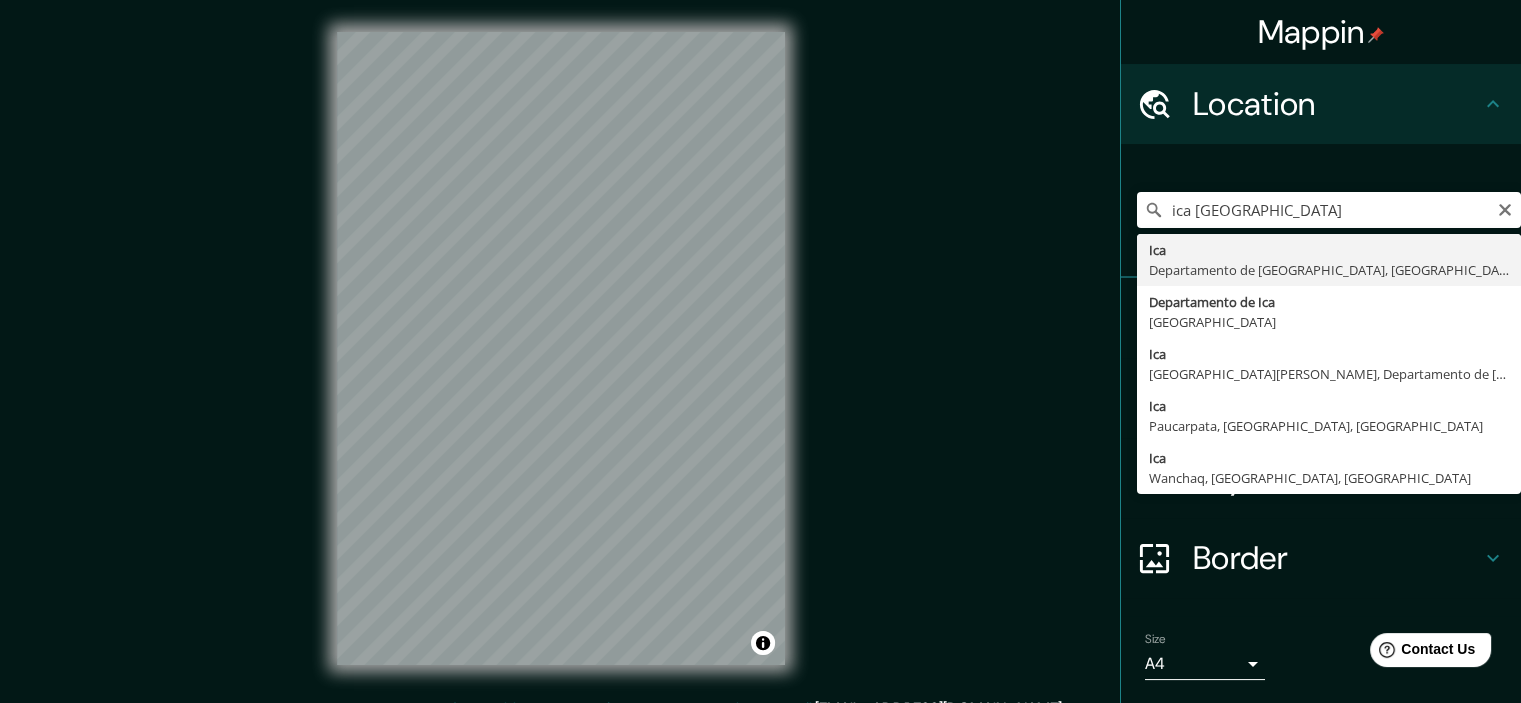 type on "Ica, [GEOGRAPHIC_DATA], [GEOGRAPHIC_DATA]" 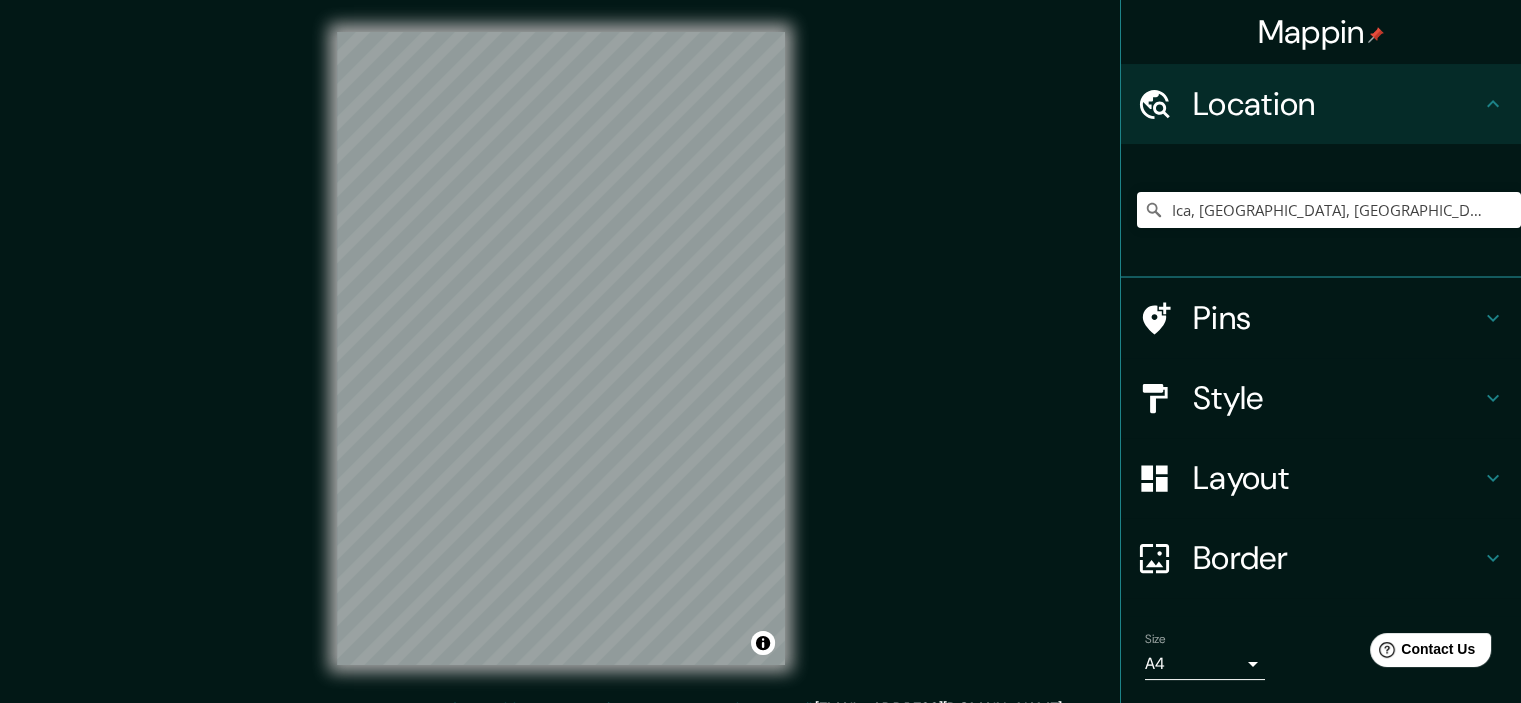 click on "Style" at bounding box center [1337, 398] 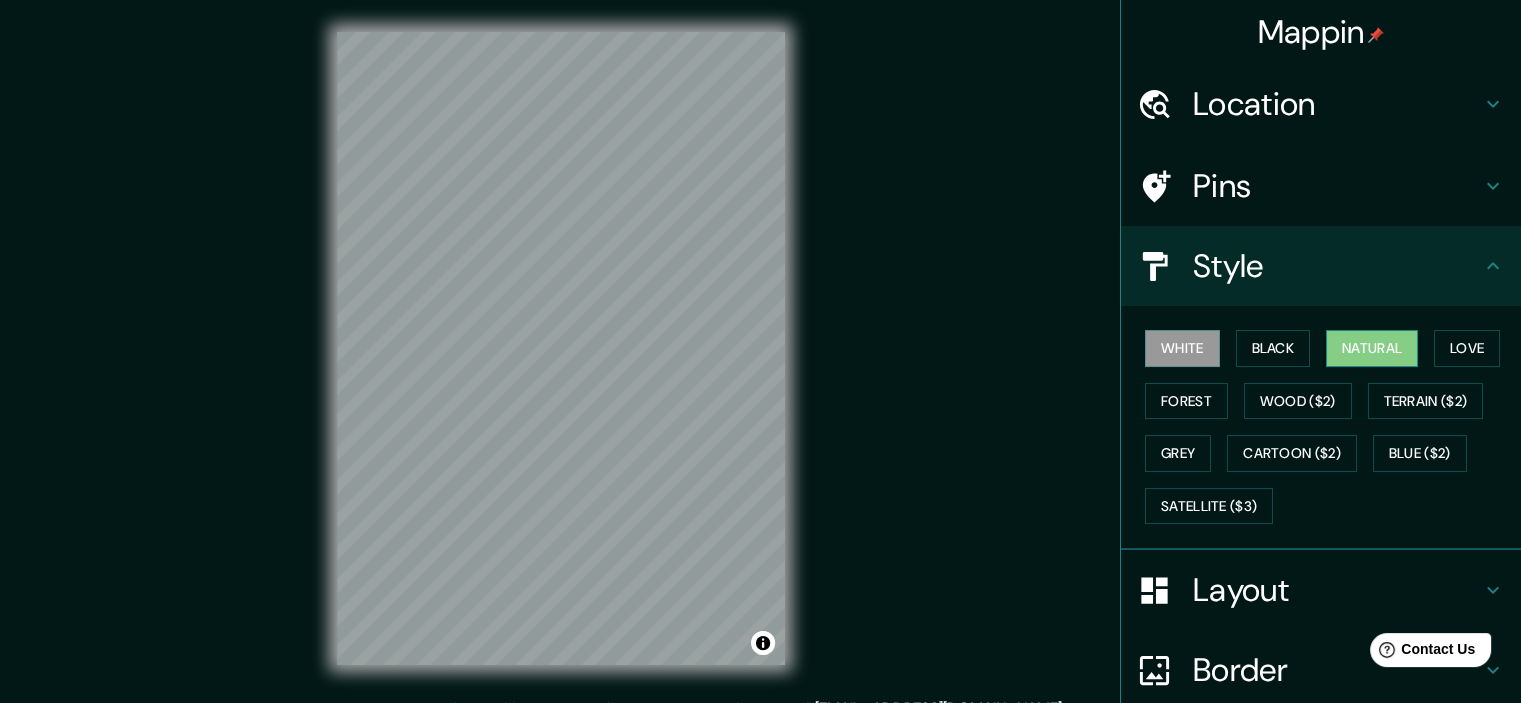 click on "Natural" at bounding box center [1372, 348] 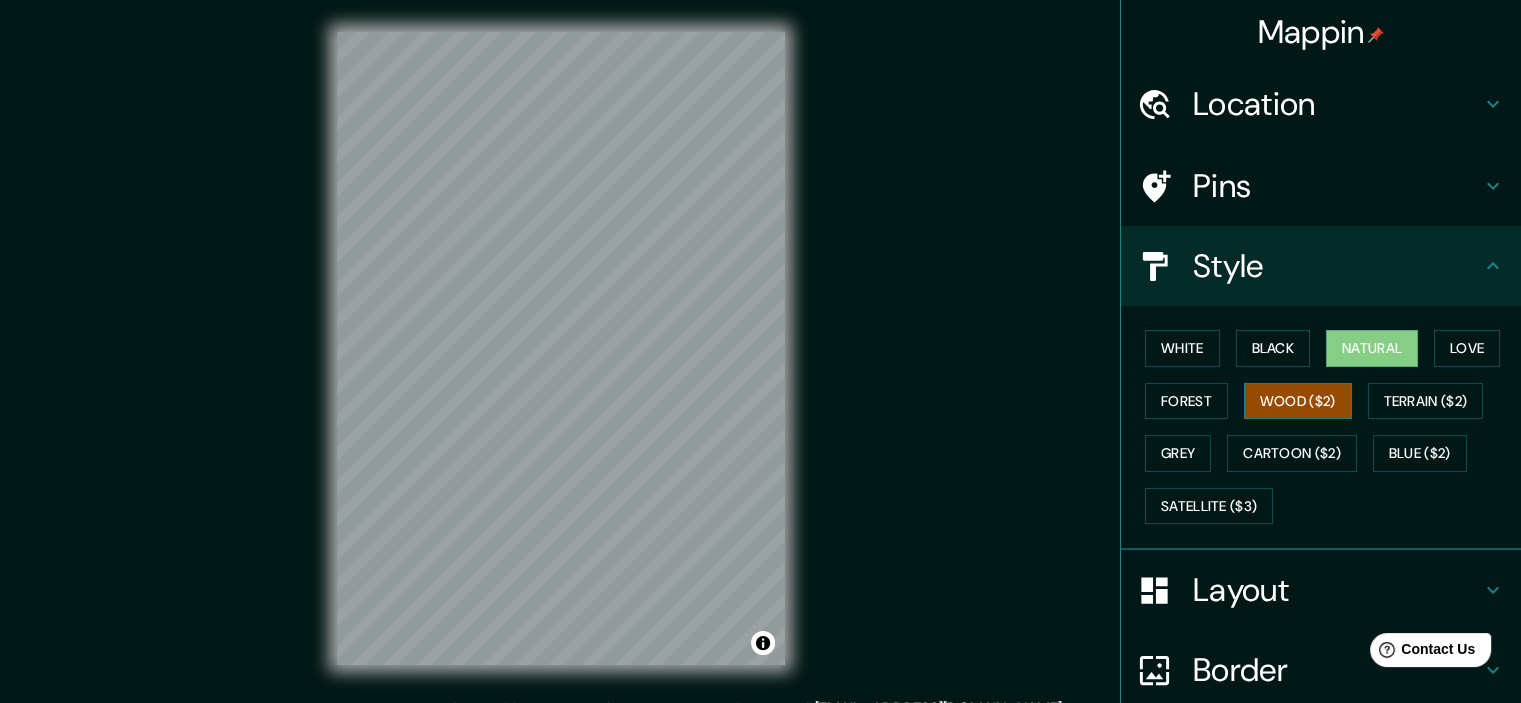 scroll, scrollTop: 170, scrollLeft: 0, axis: vertical 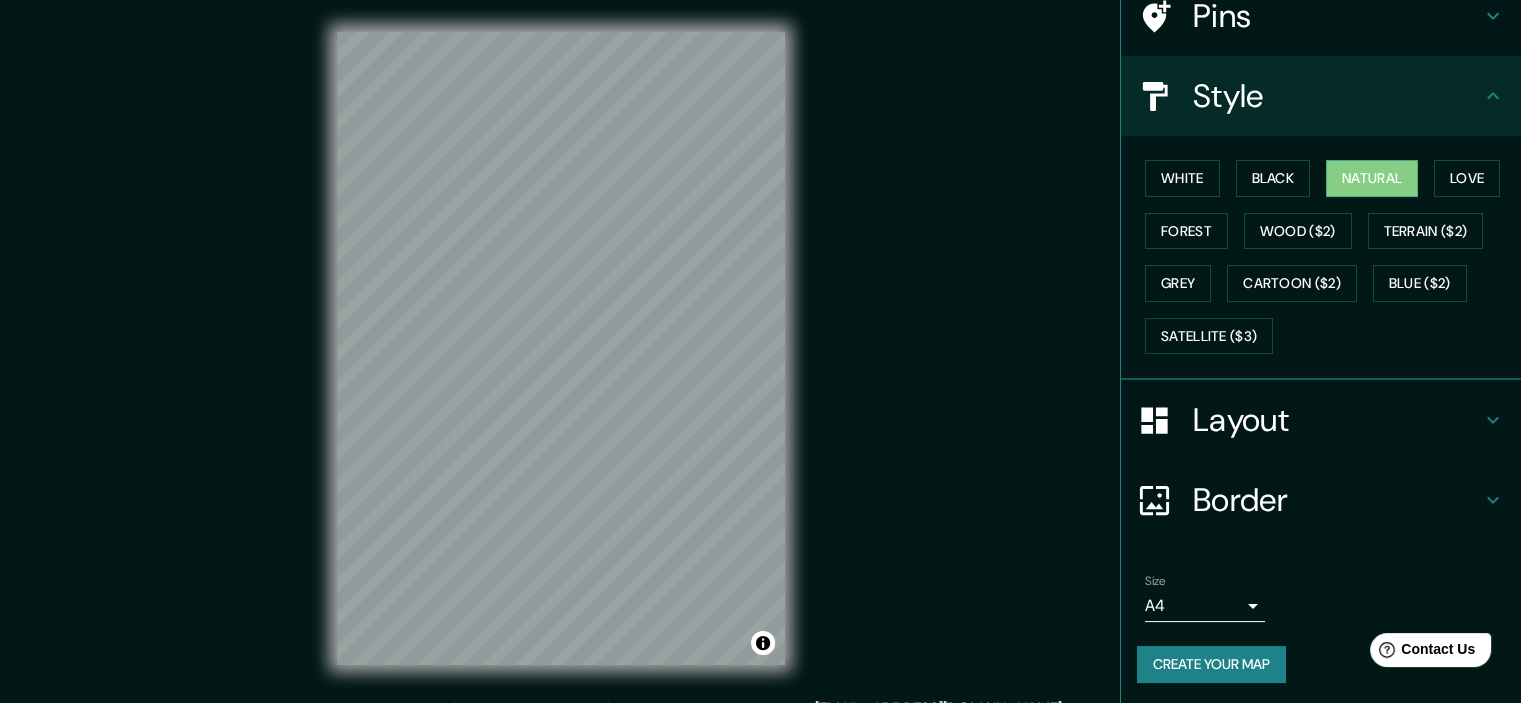 click on "Style" at bounding box center (1337, 96) 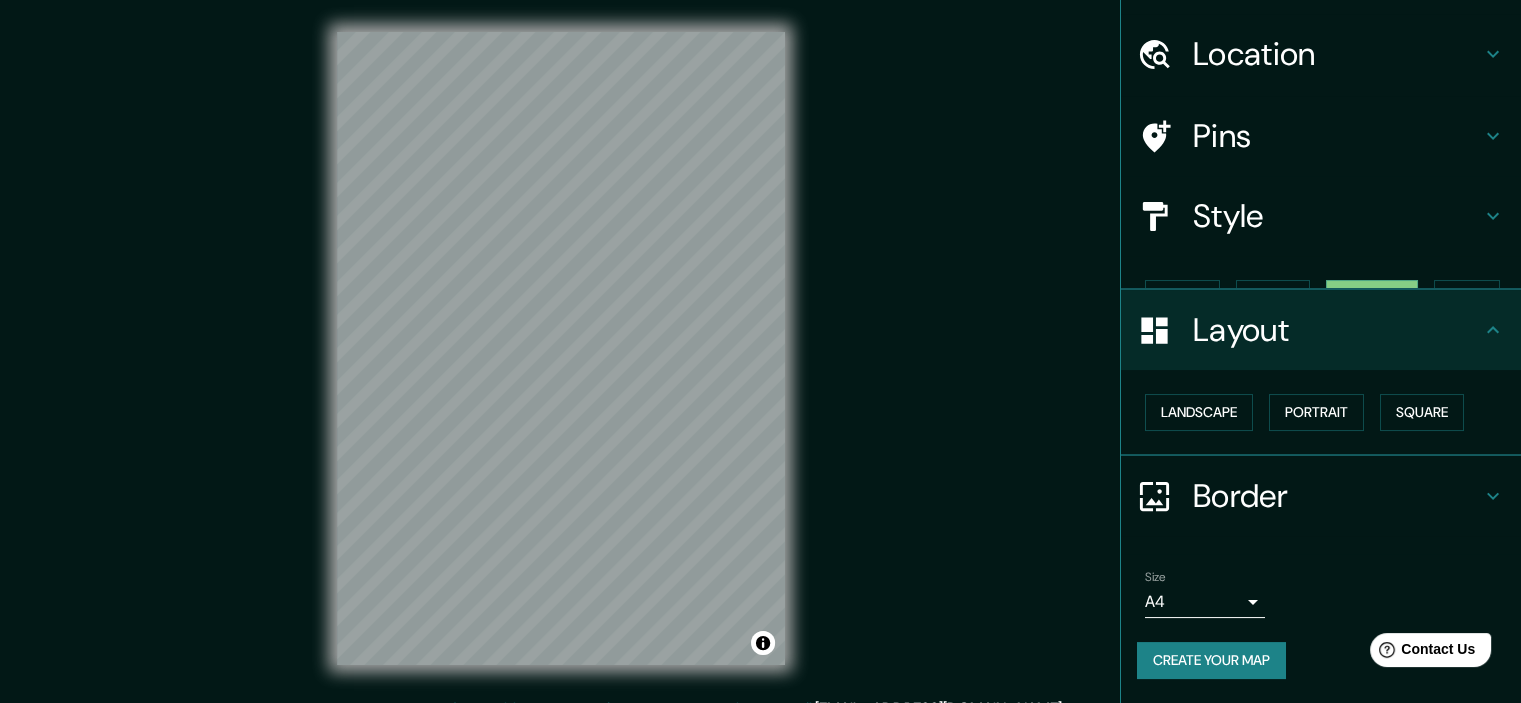 scroll, scrollTop: 14, scrollLeft: 0, axis: vertical 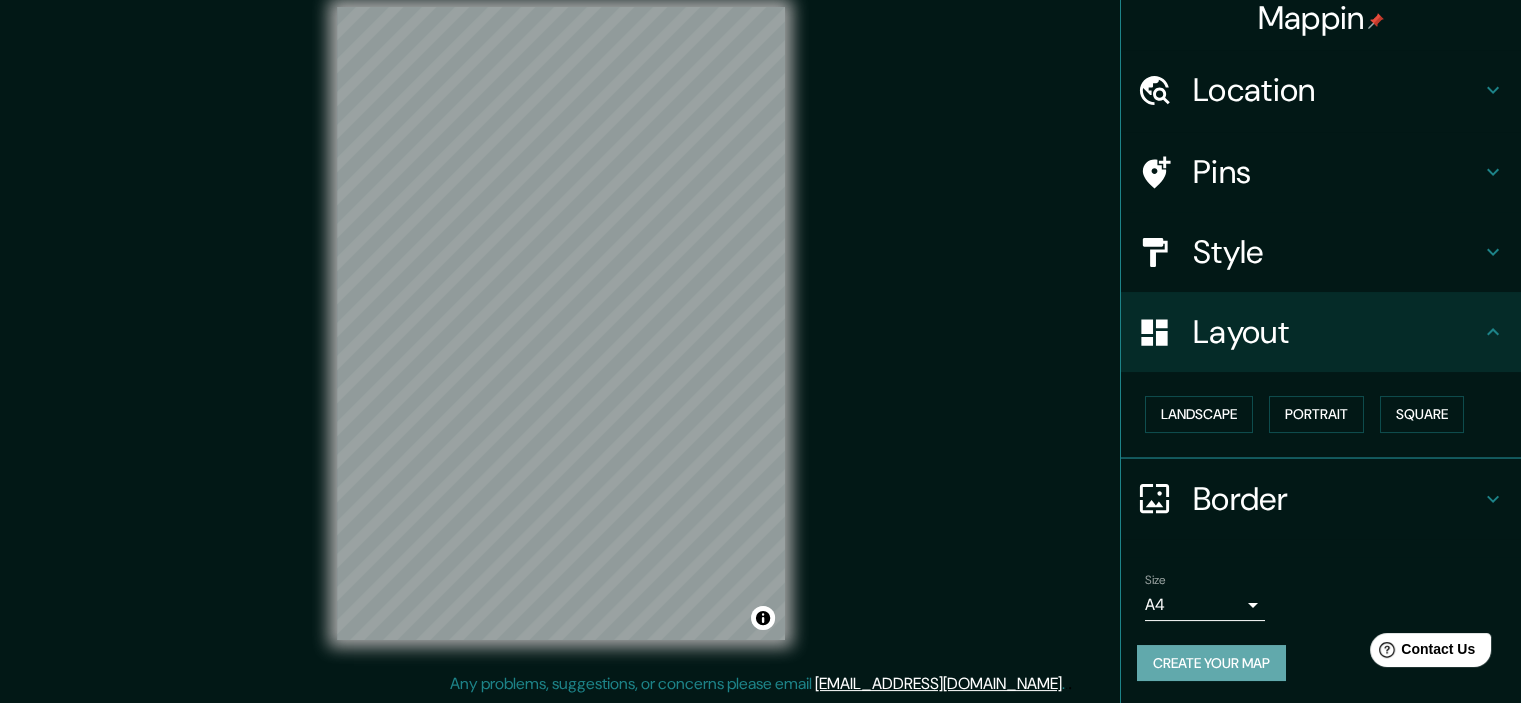 click on "Create your map" at bounding box center [1211, 663] 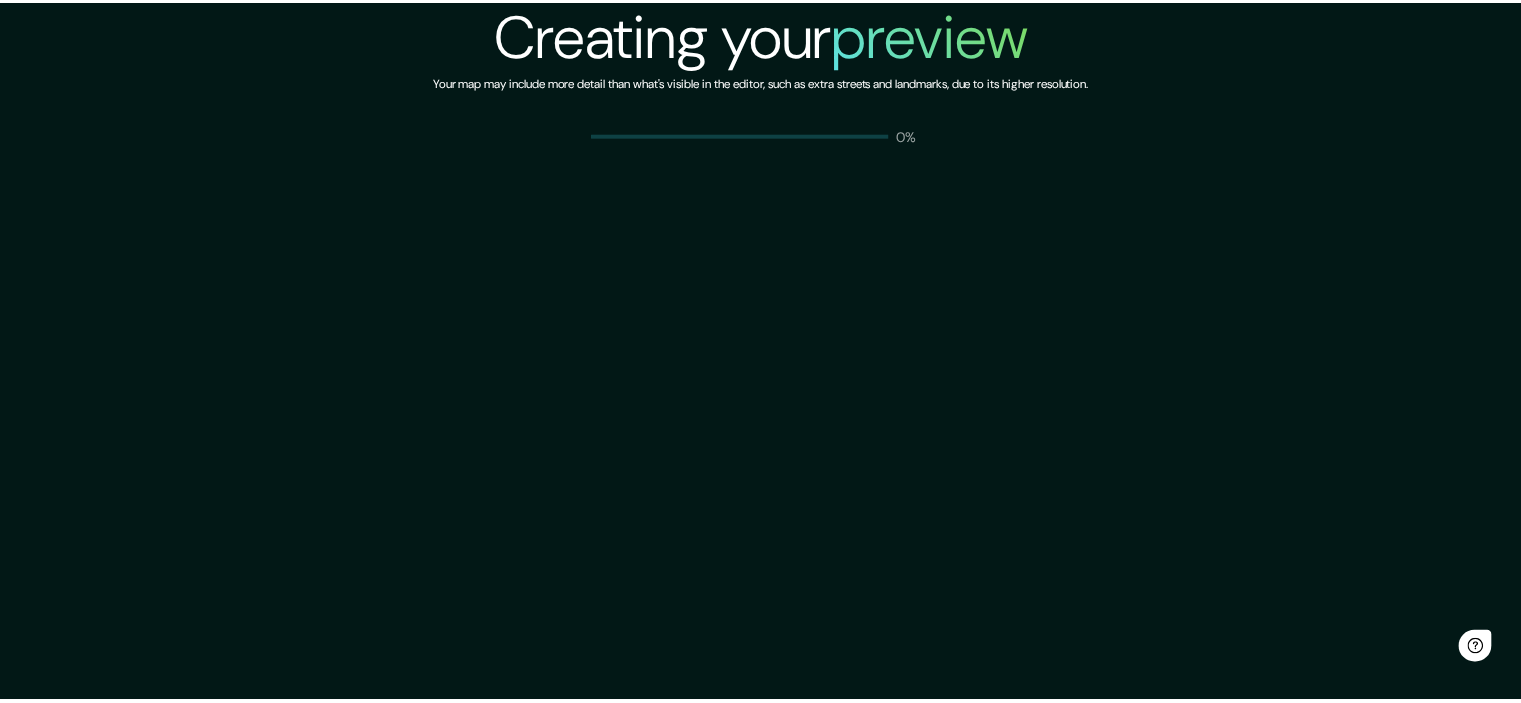 scroll, scrollTop: 0, scrollLeft: 0, axis: both 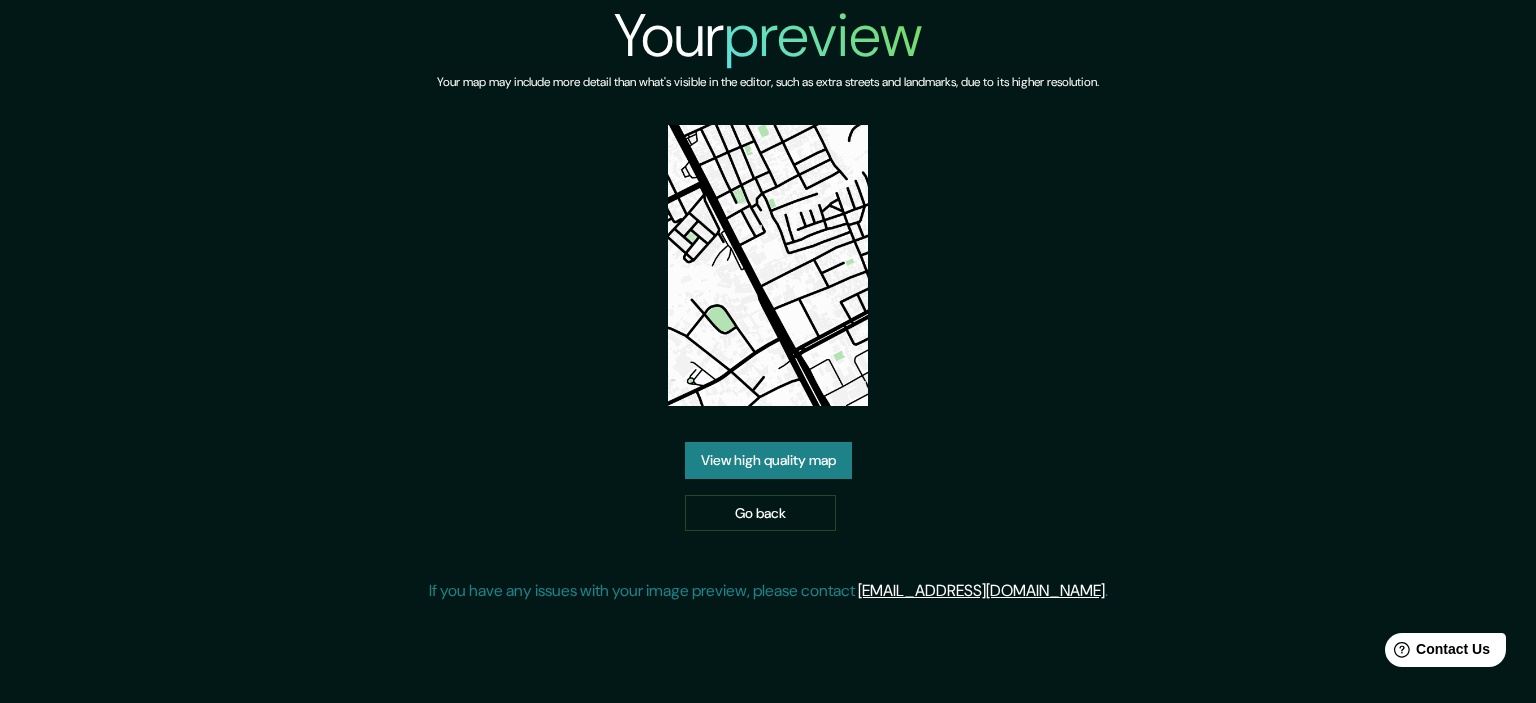 click on "View high quality map" at bounding box center [768, 460] 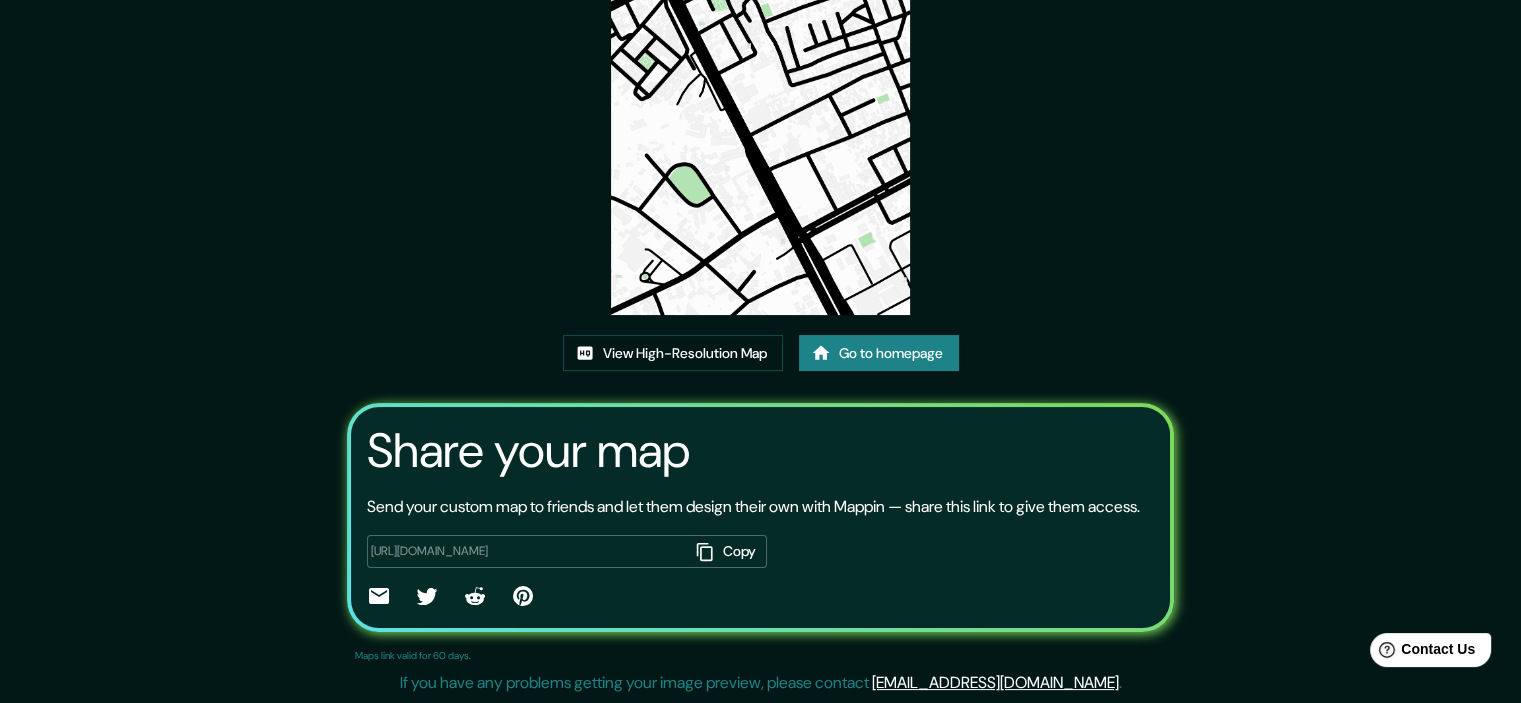 scroll, scrollTop: 218, scrollLeft: 0, axis: vertical 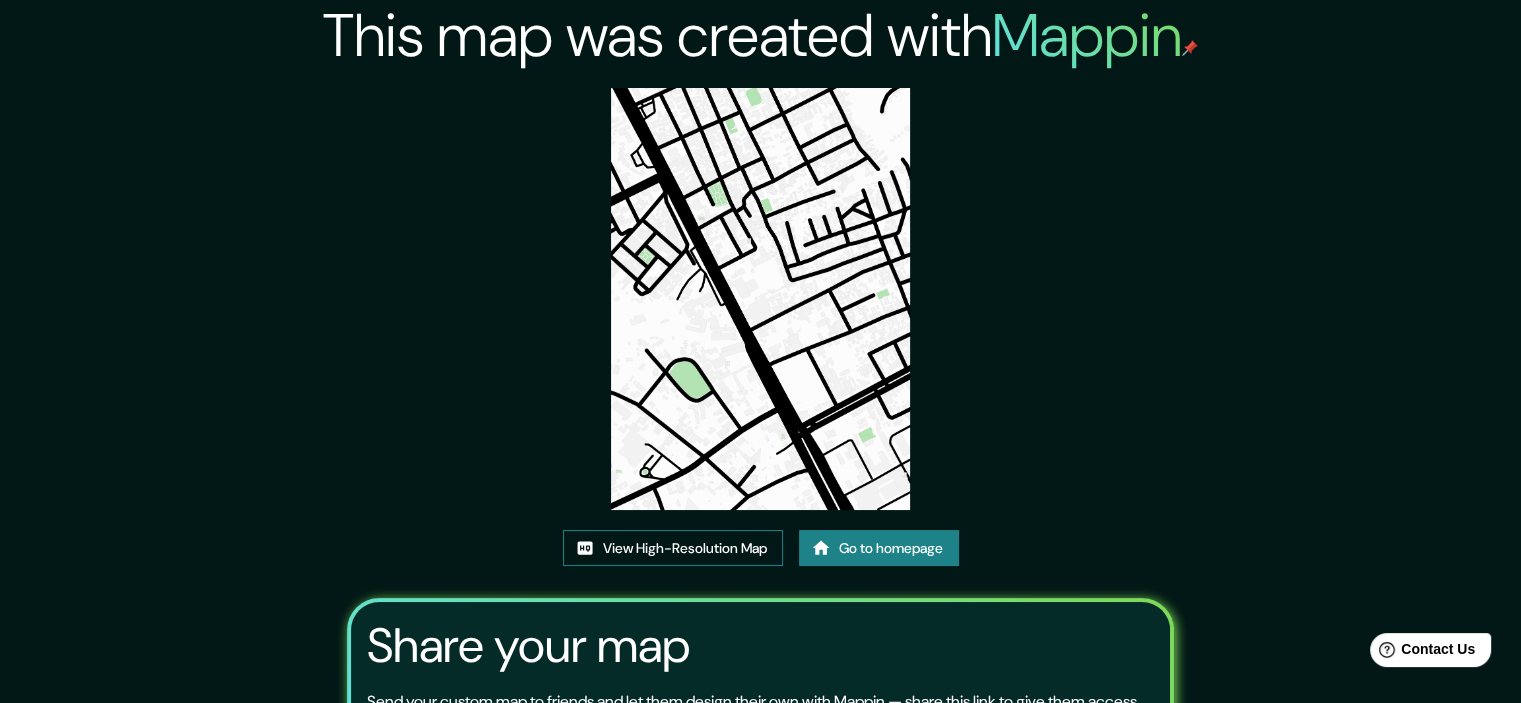 click on "View High-Resolution Map" at bounding box center [673, 548] 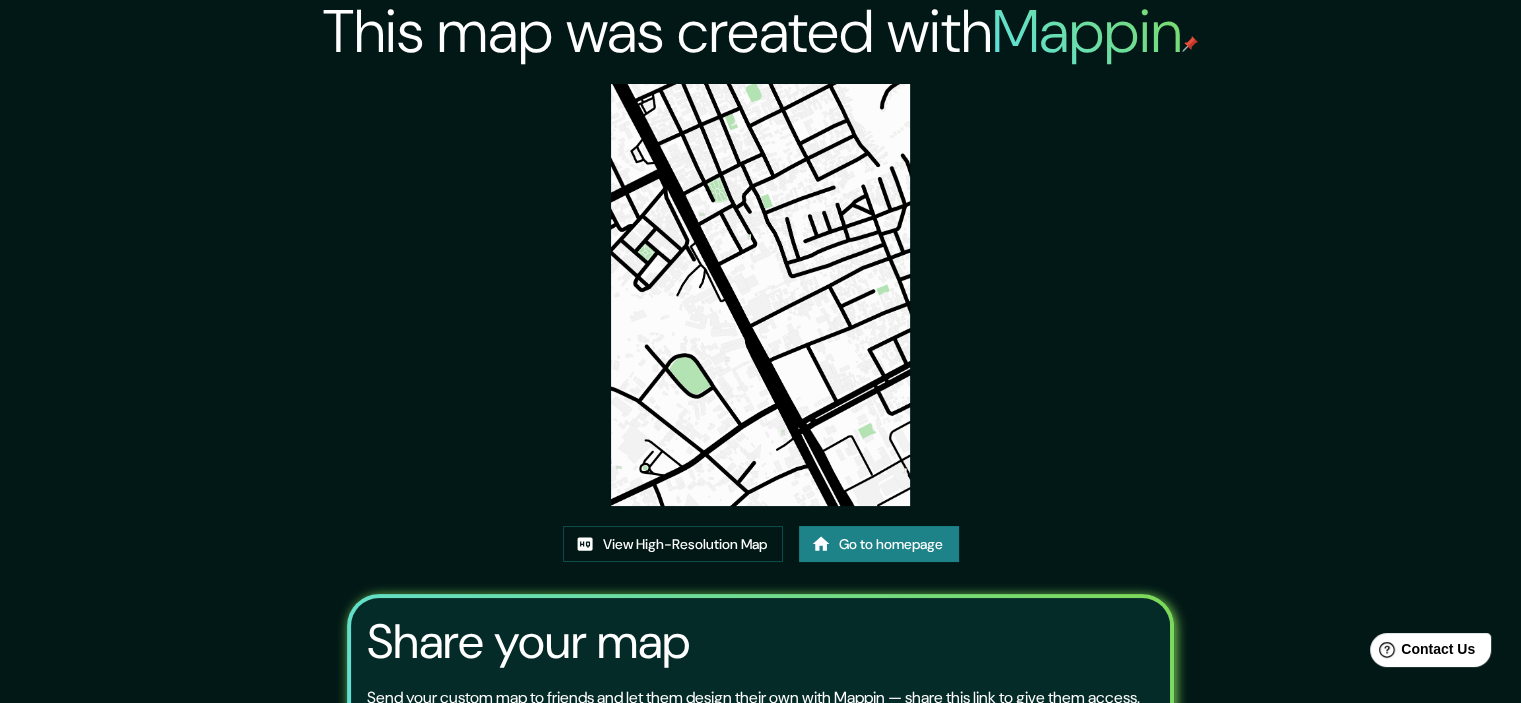 scroll, scrollTop: 0, scrollLeft: 0, axis: both 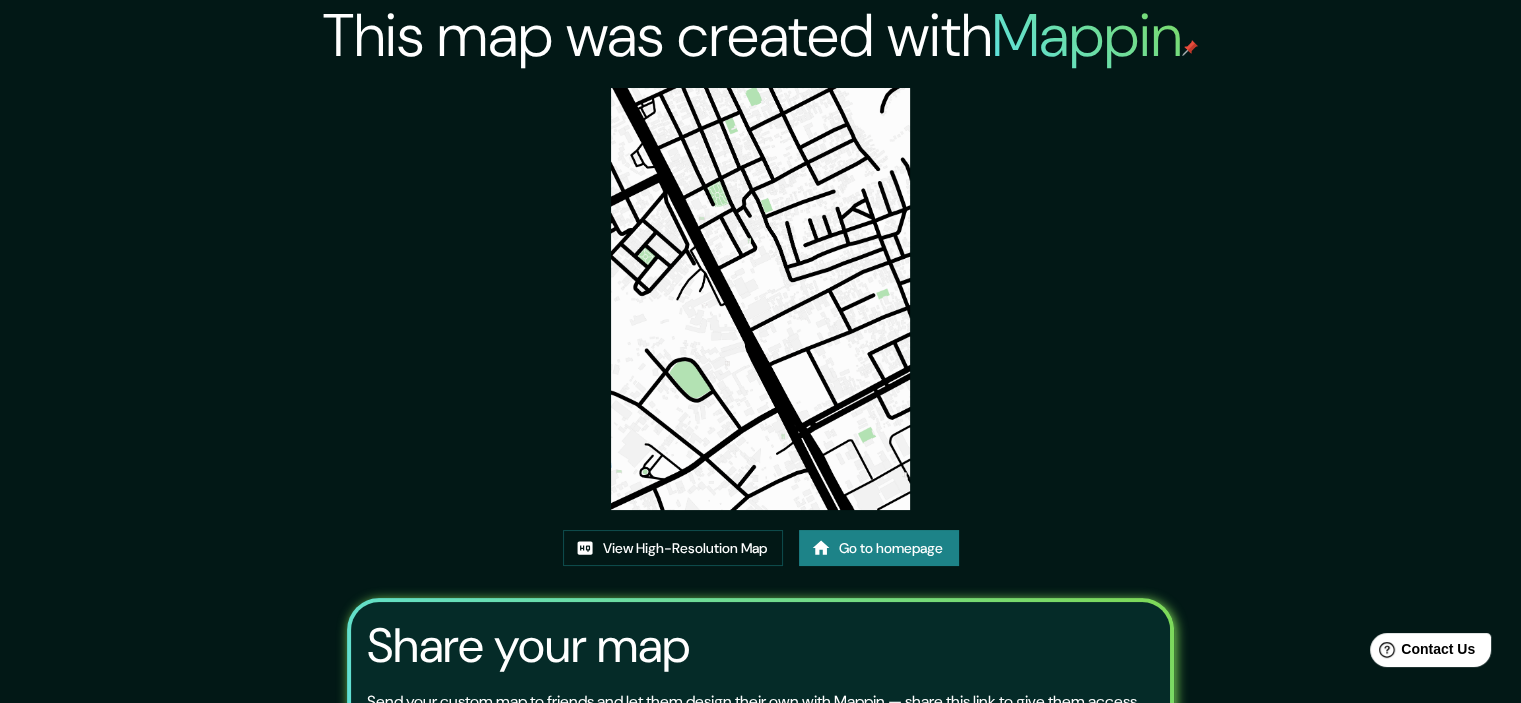 click 